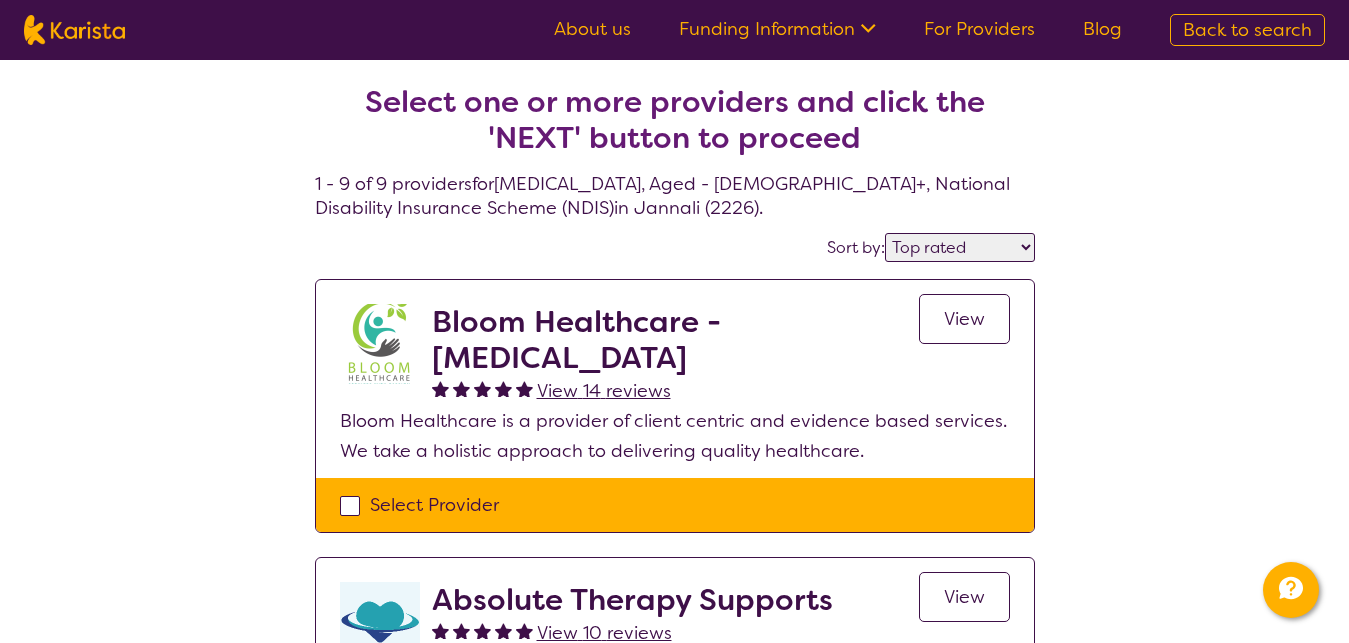 select on "by_score" 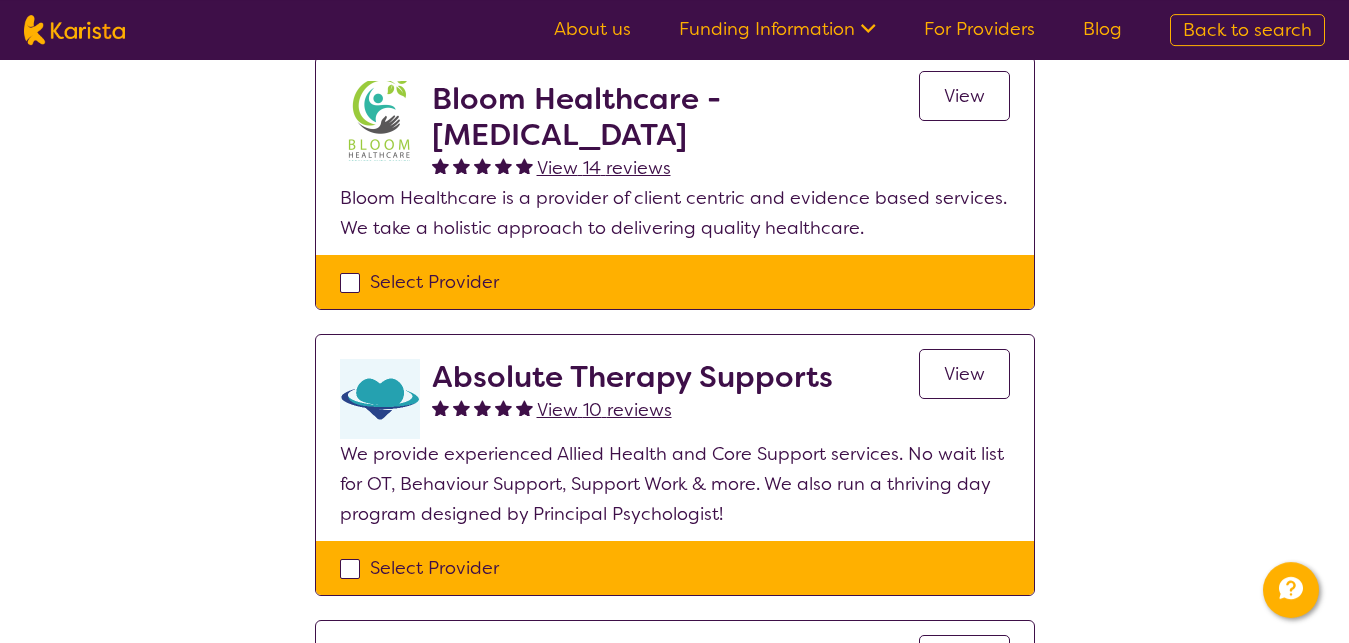 scroll, scrollTop: 223, scrollLeft: 0, axis: vertical 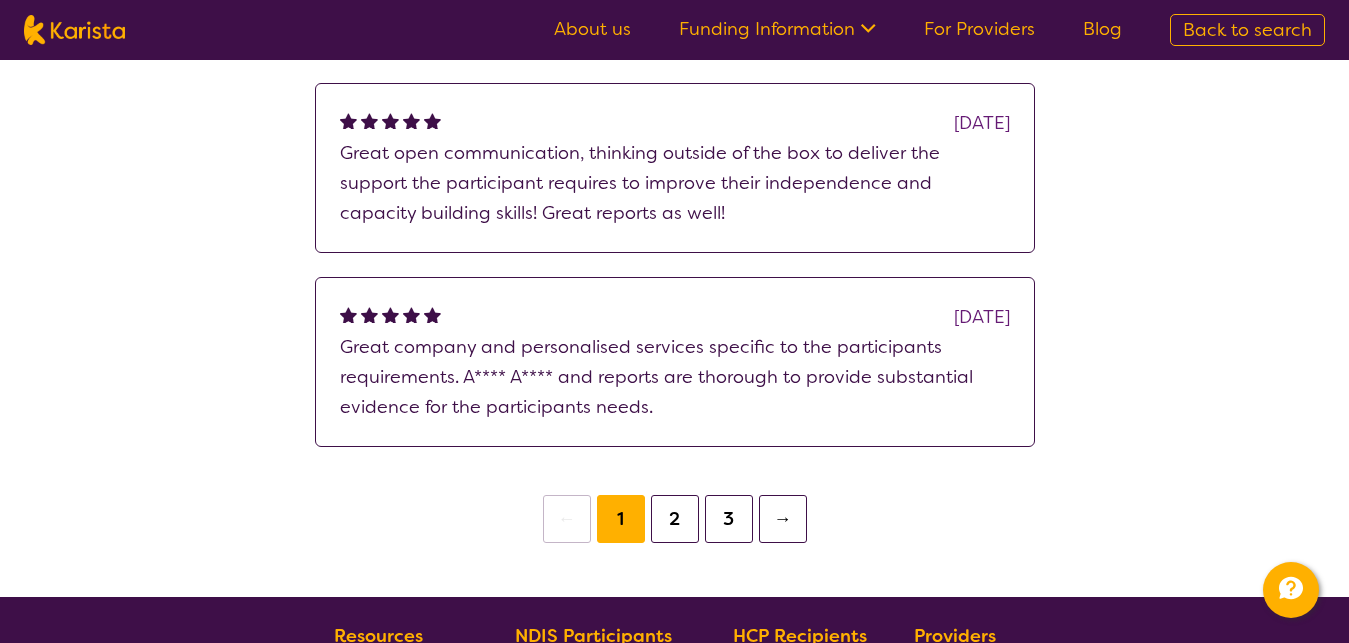 click on "2" at bounding box center (675, 519) 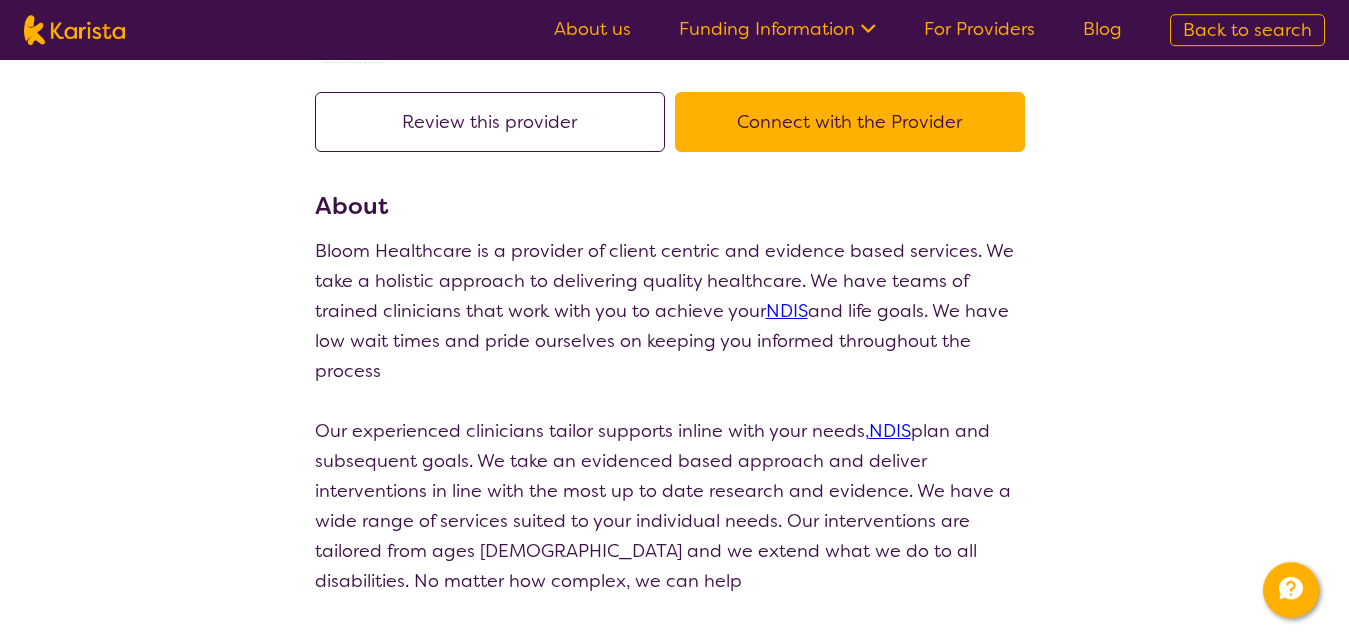 scroll, scrollTop: 142, scrollLeft: 0, axis: vertical 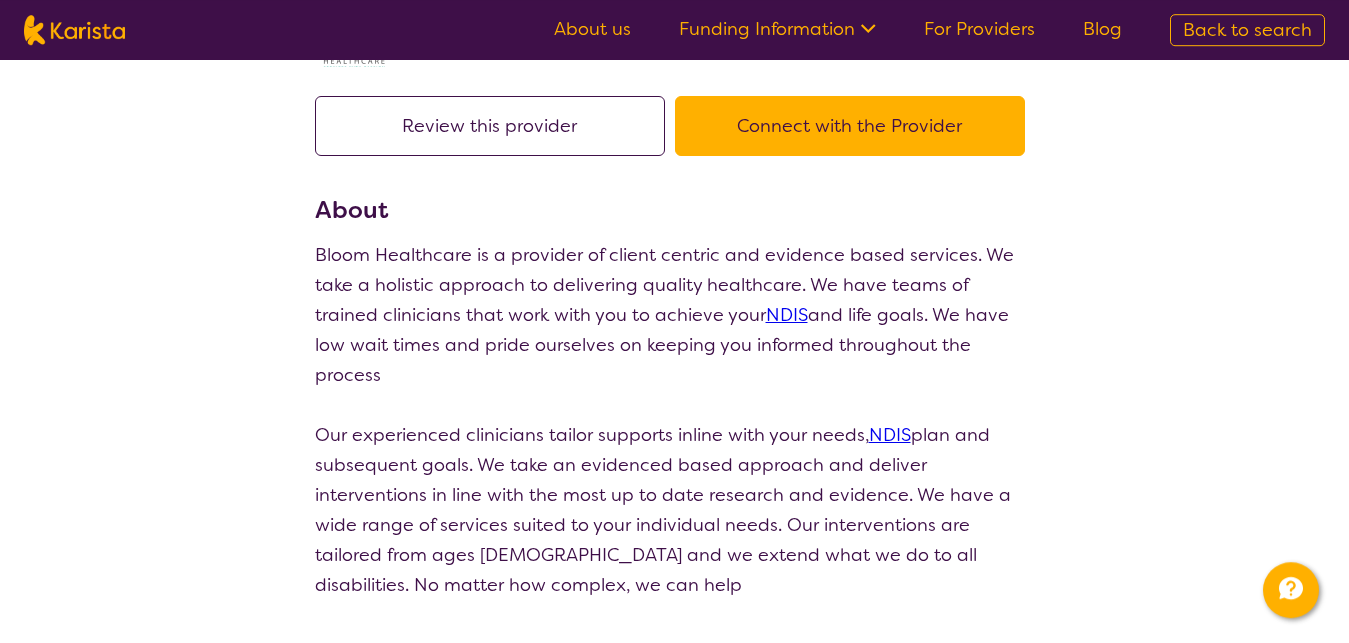 click on "Funding Information" at bounding box center [777, 29] 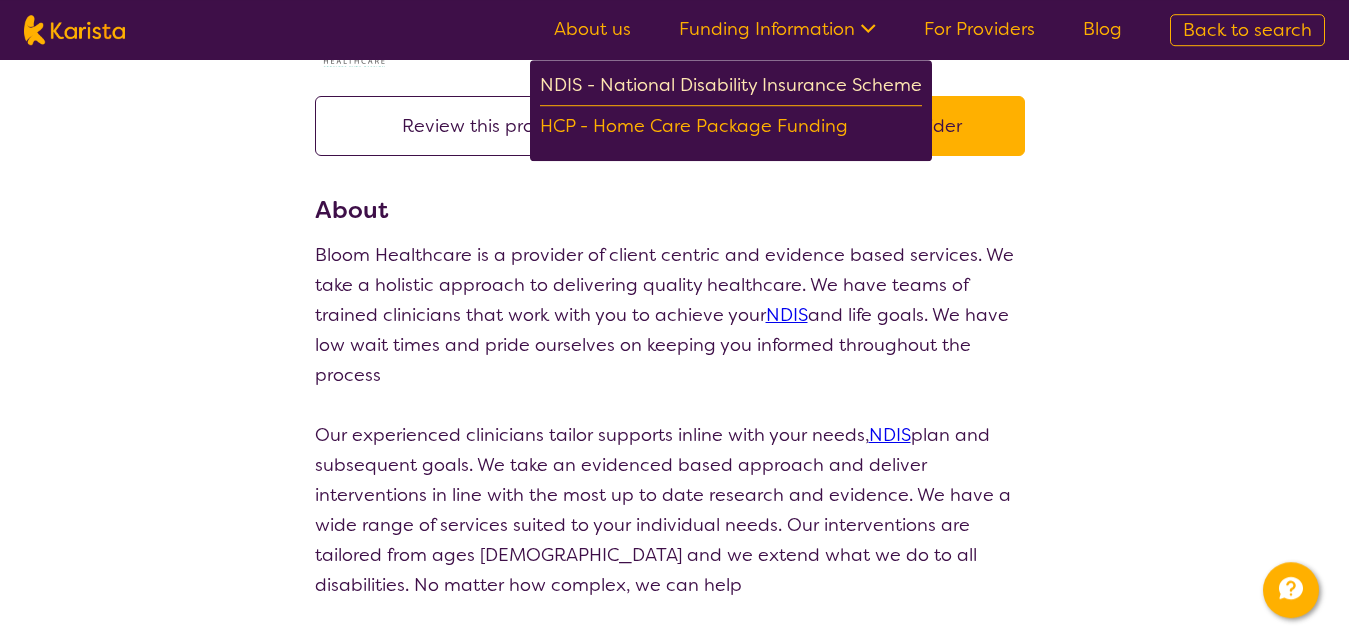 click on "NDIS - National Disability Insurance Scheme" at bounding box center [731, 88] 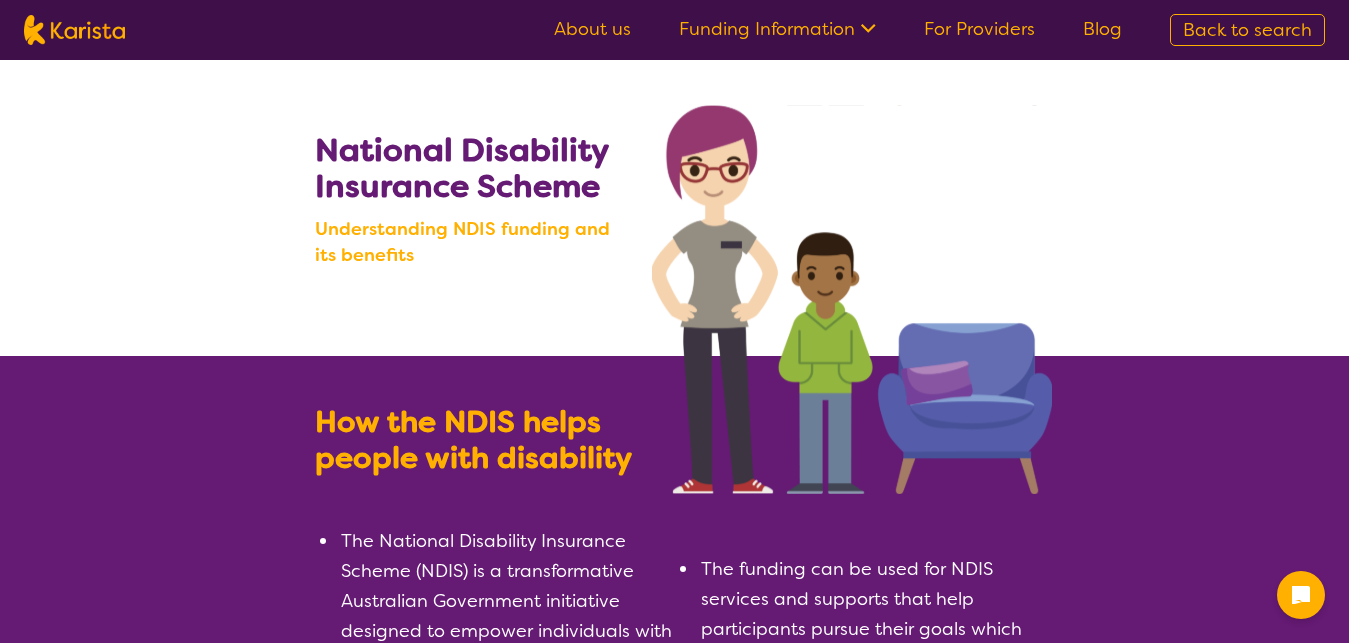 scroll, scrollTop: 0, scrollLeft: 0, axis: both 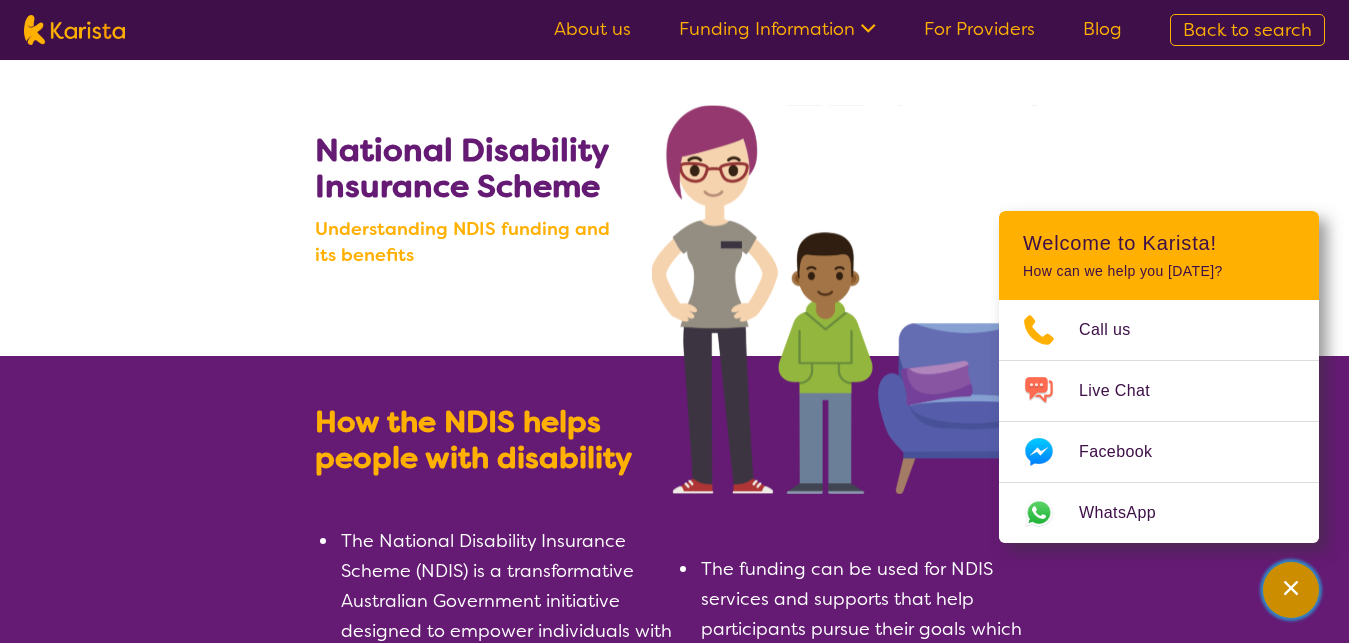 click 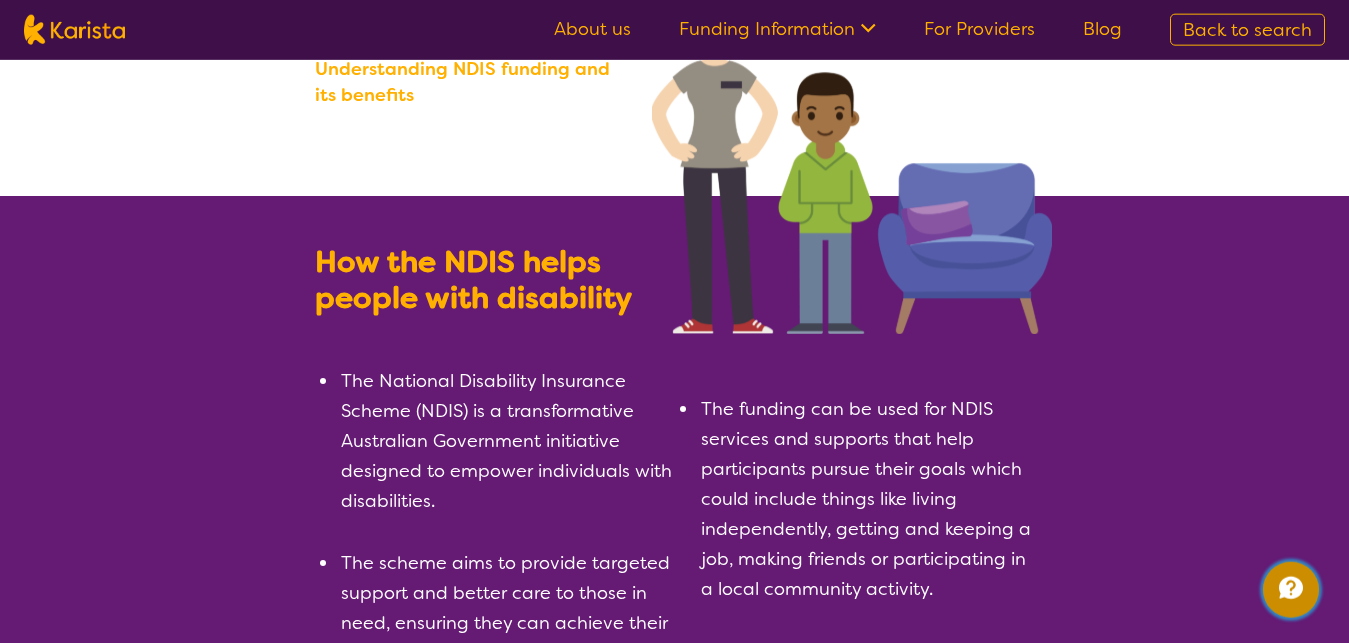 scroll, scrollTop: 204, scrollLeft: 0, axis: vertical 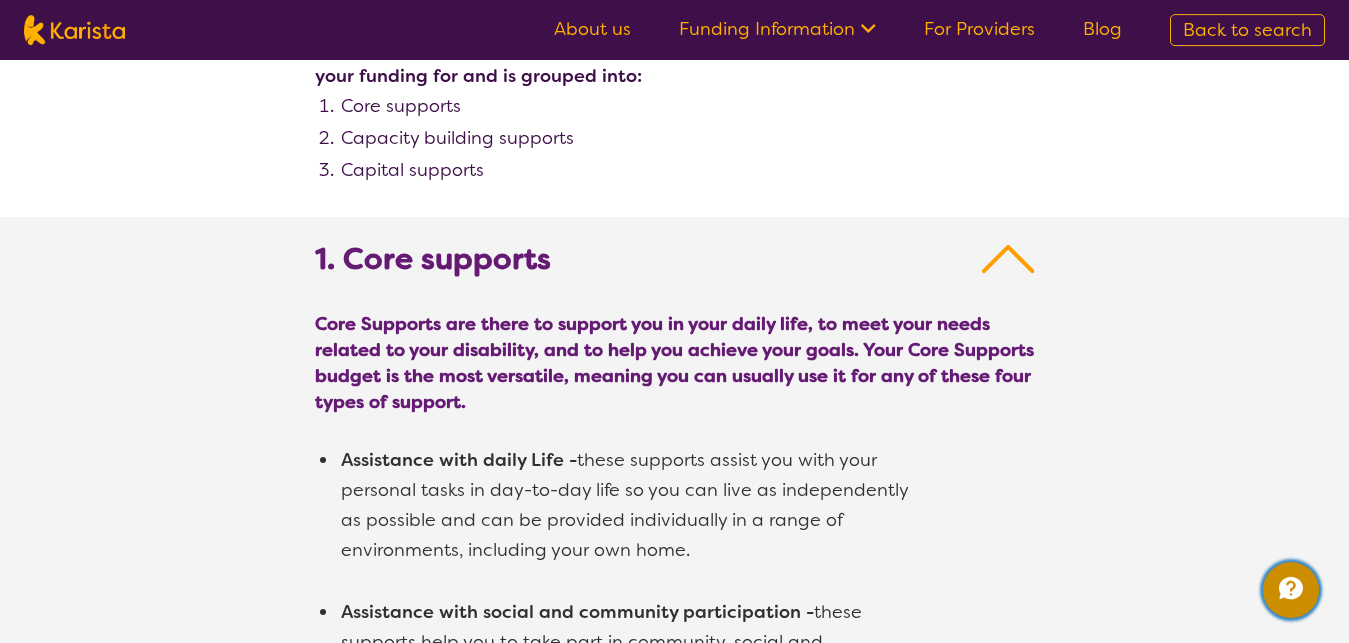 type 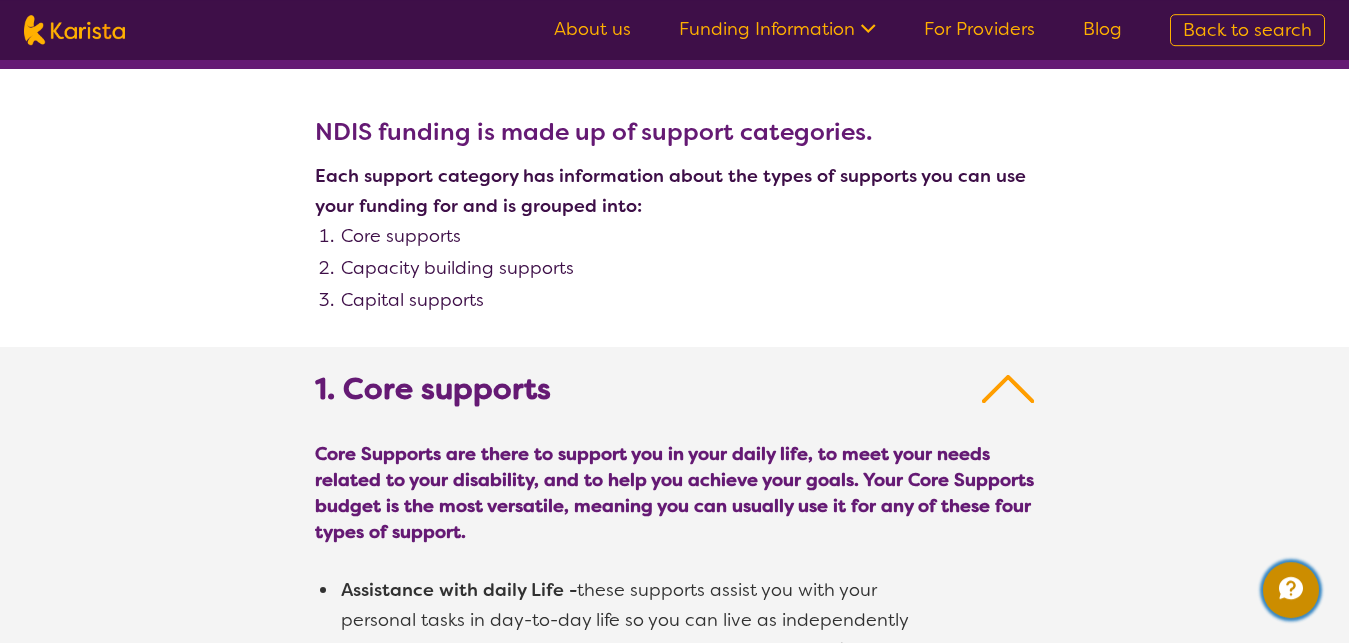 scroll, scrollTop: 920, scrollLeft: 0, axis: vertical 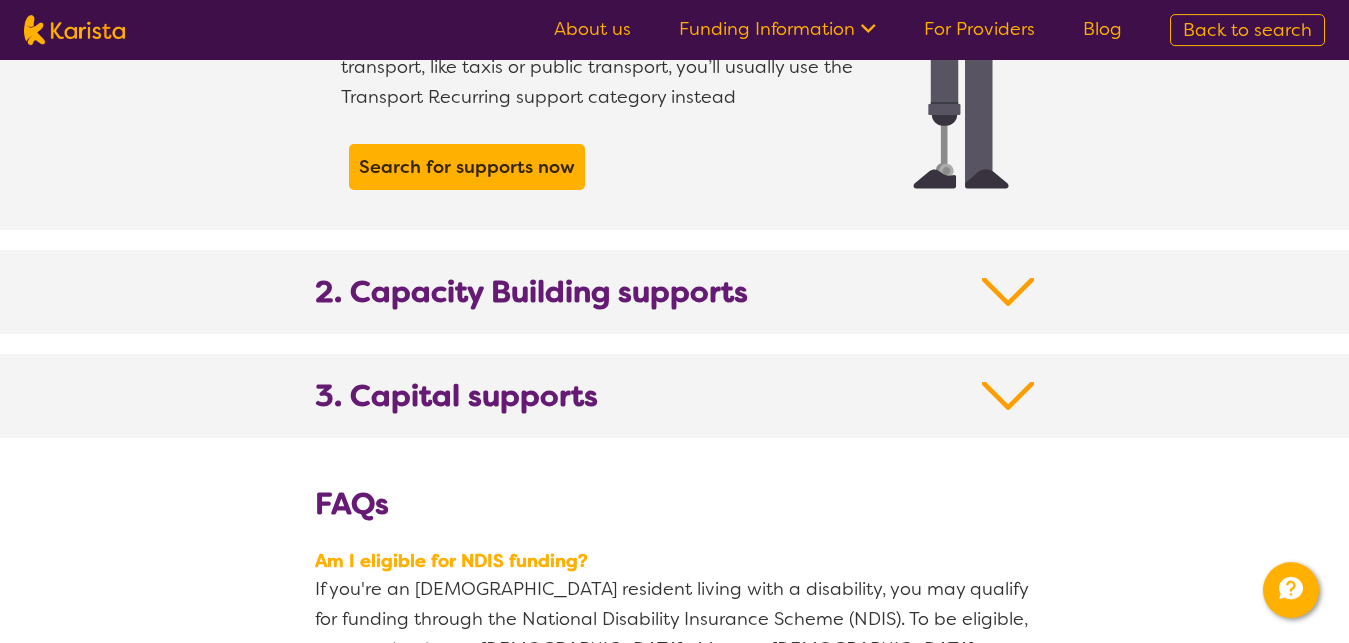 click at bounding box center [1008, 292] 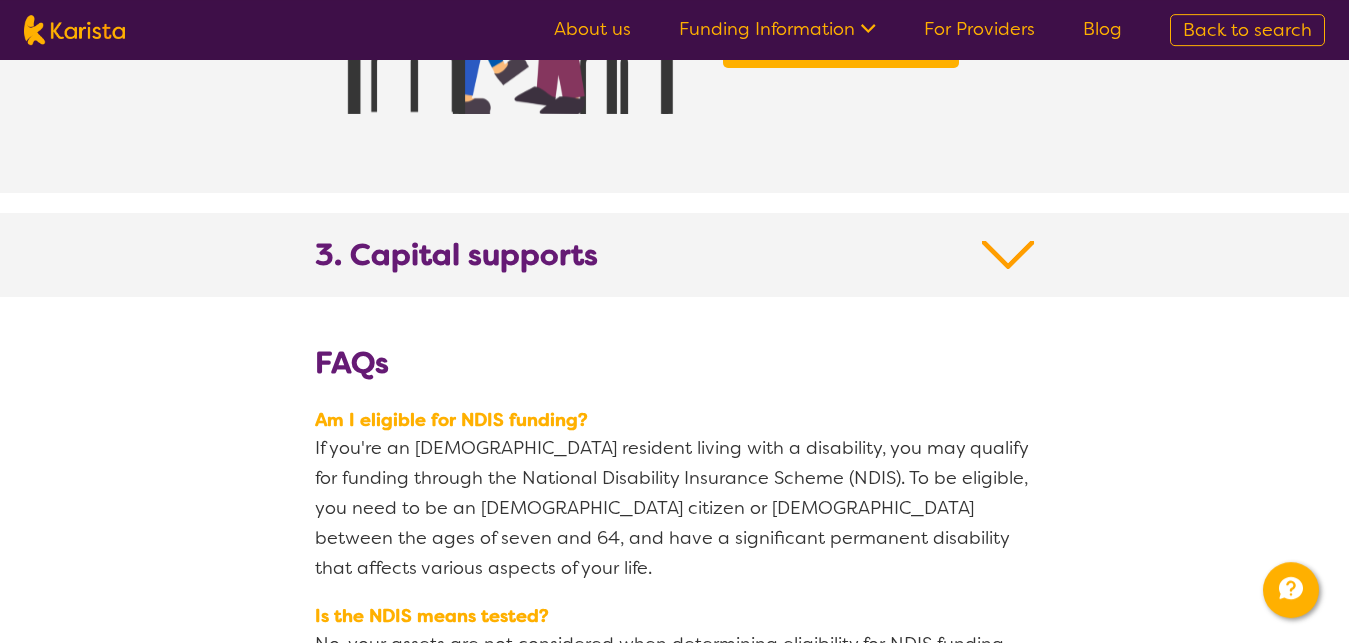 scroll, scrollTop: 3623, scrollLeft: 0, axis: vertical 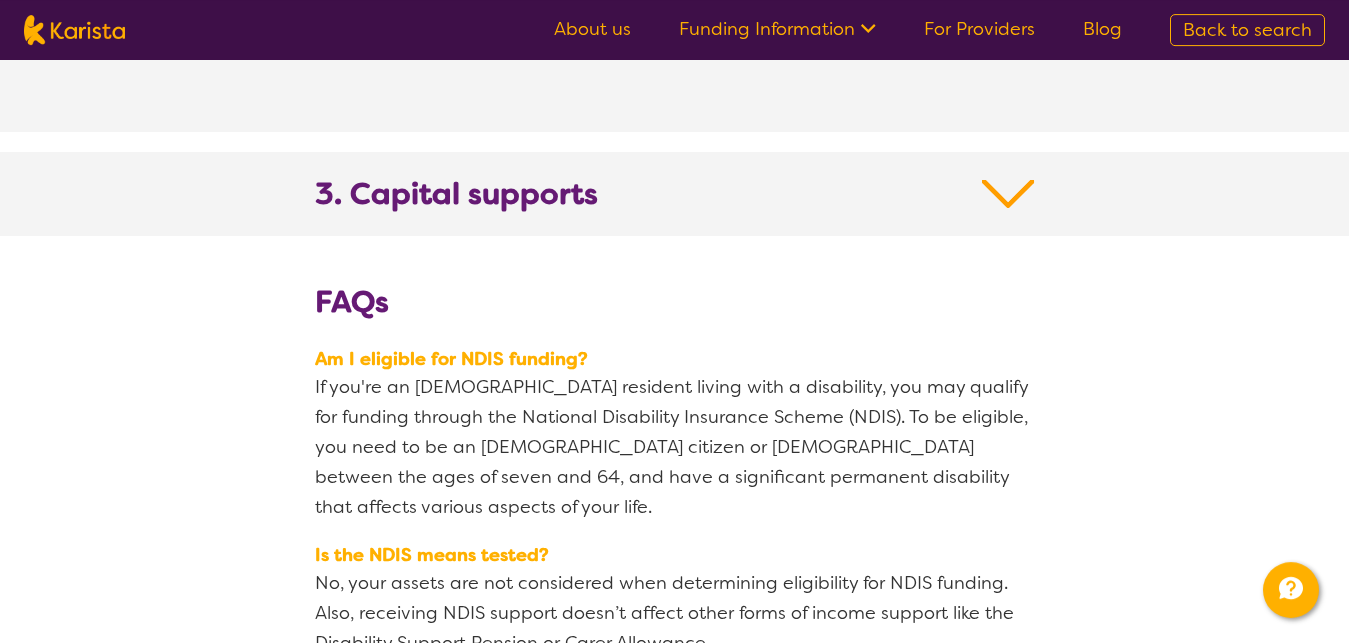 click at bounding box center (1008, 194) 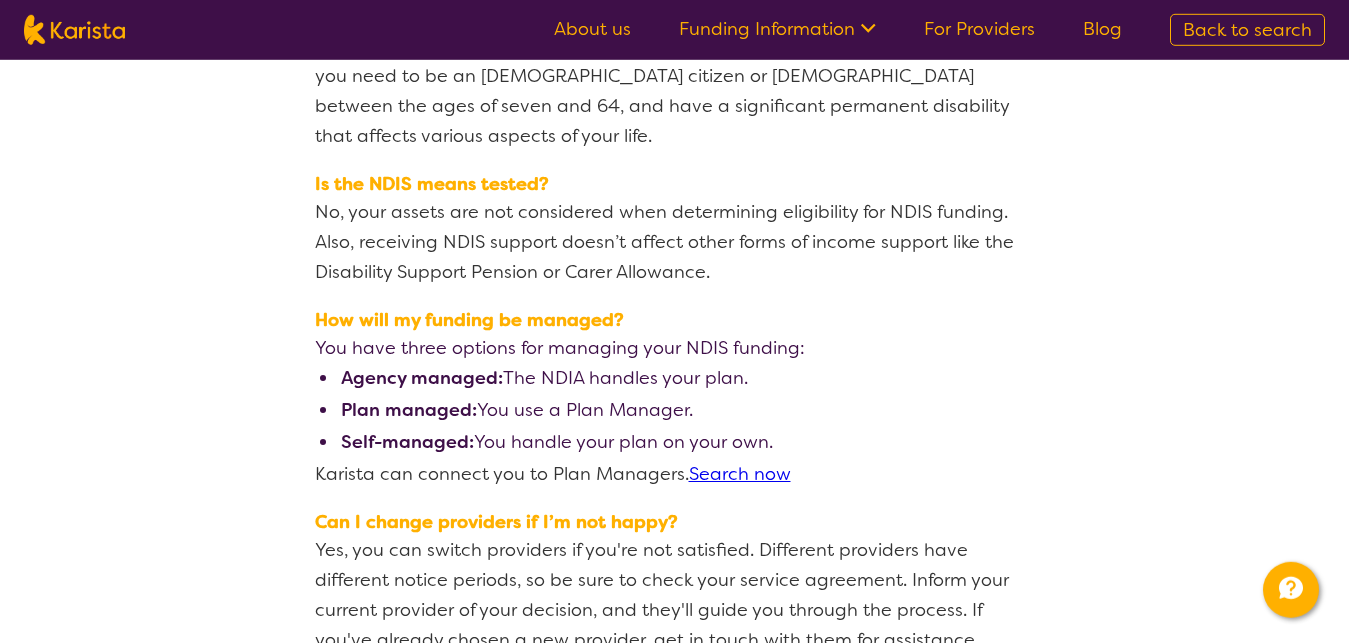 scroll, scrollTop: 4381, scrollLeft: 0, axis: vertical 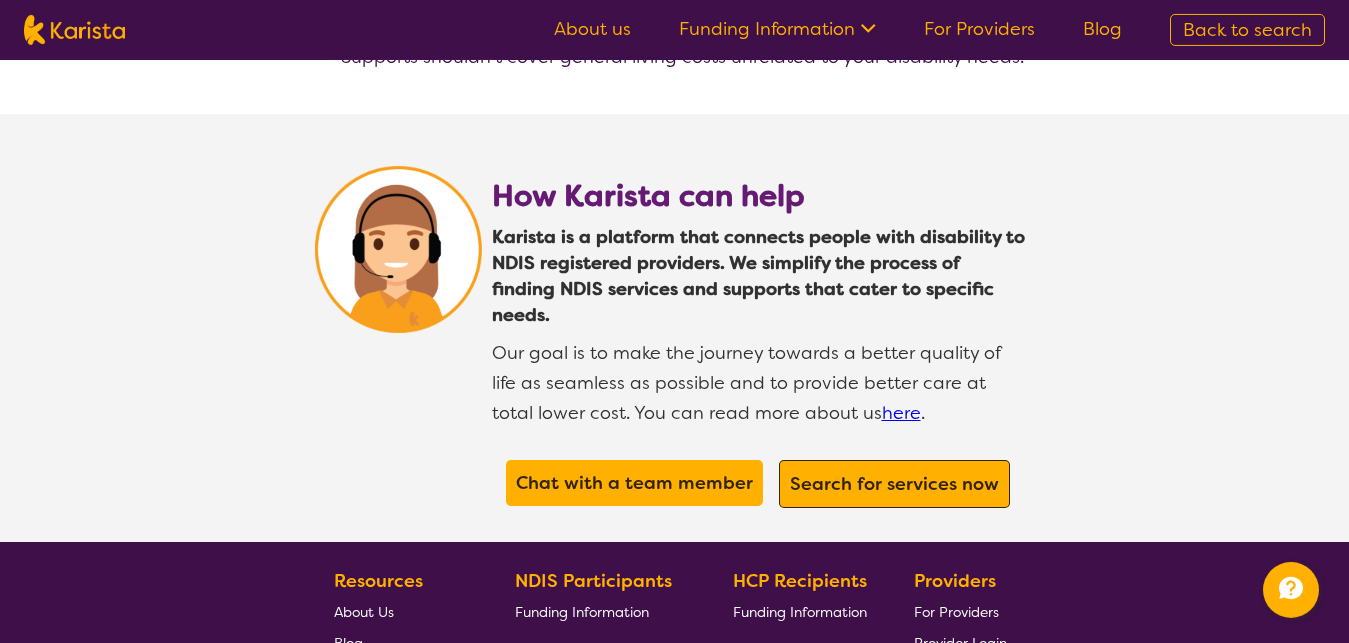 click on "Search for services now" at bounding box center (894, 484) 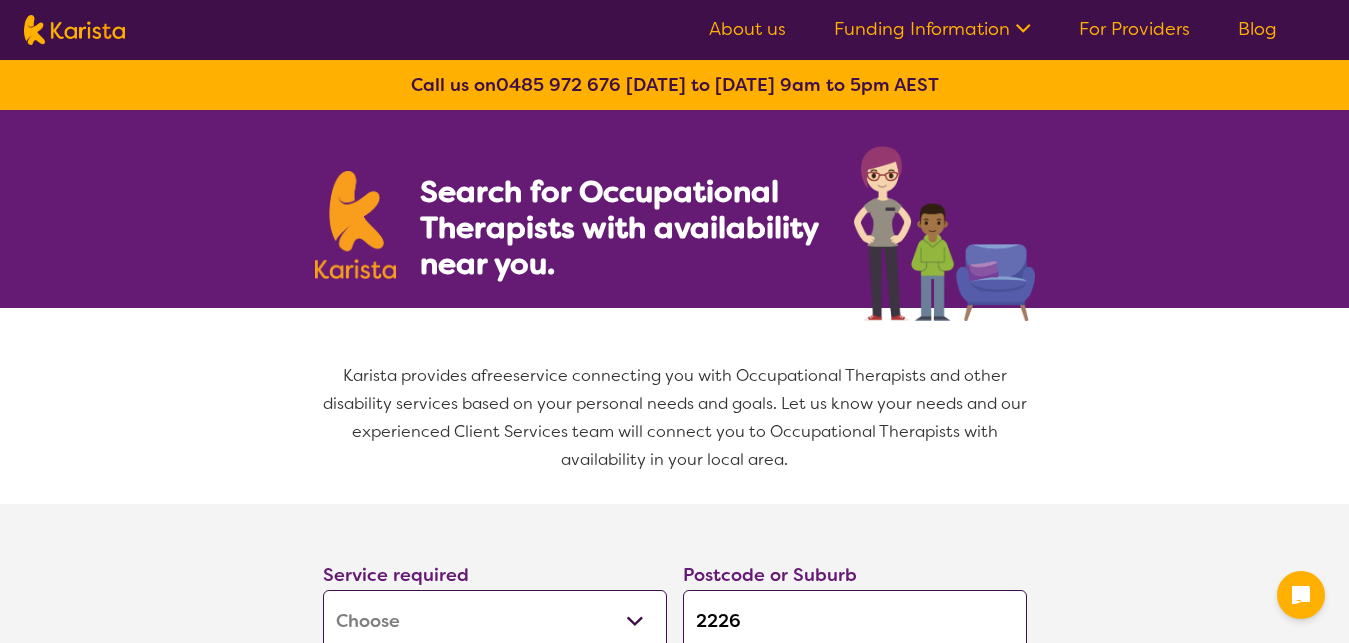 select on "[MEDICAL_DATA]" 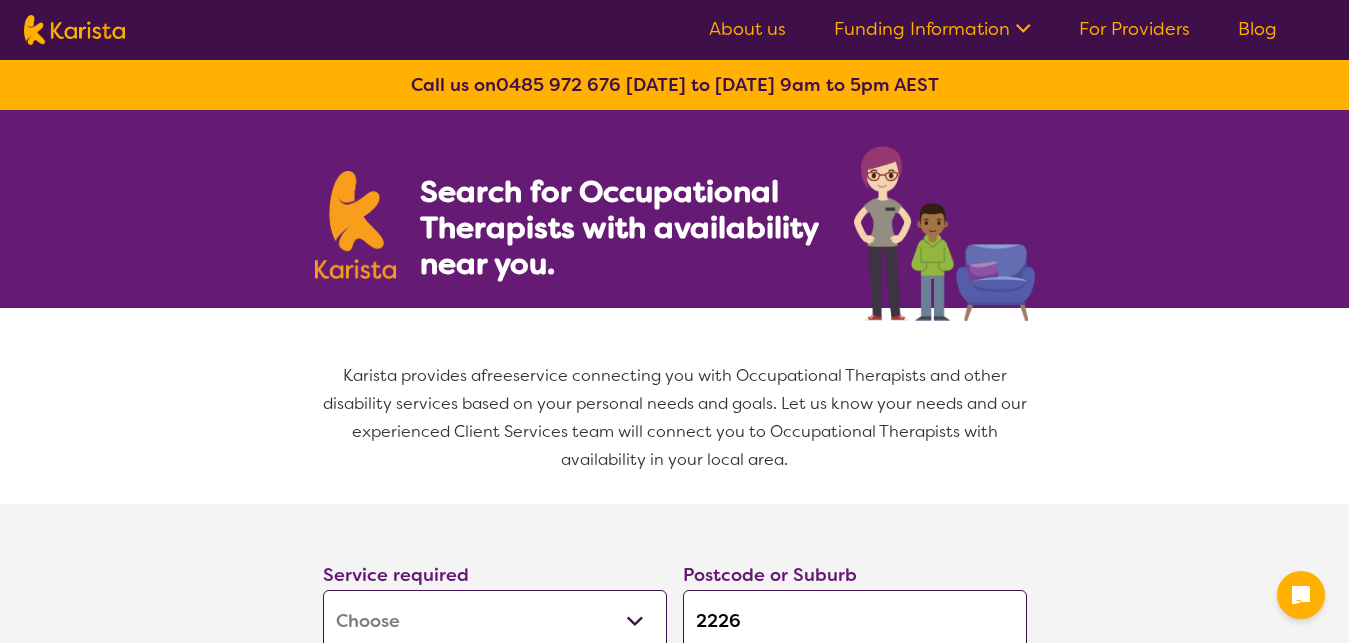scroll, scrollTop: 0, scrollLeft: 0, axis: both 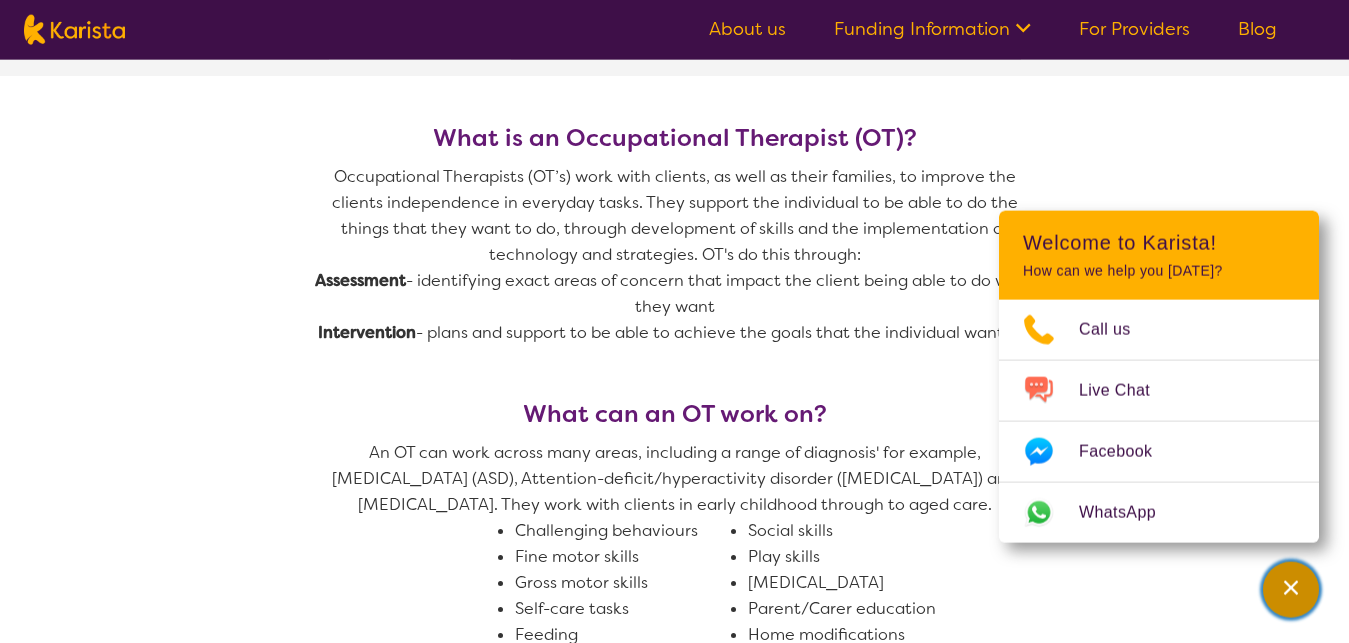 click 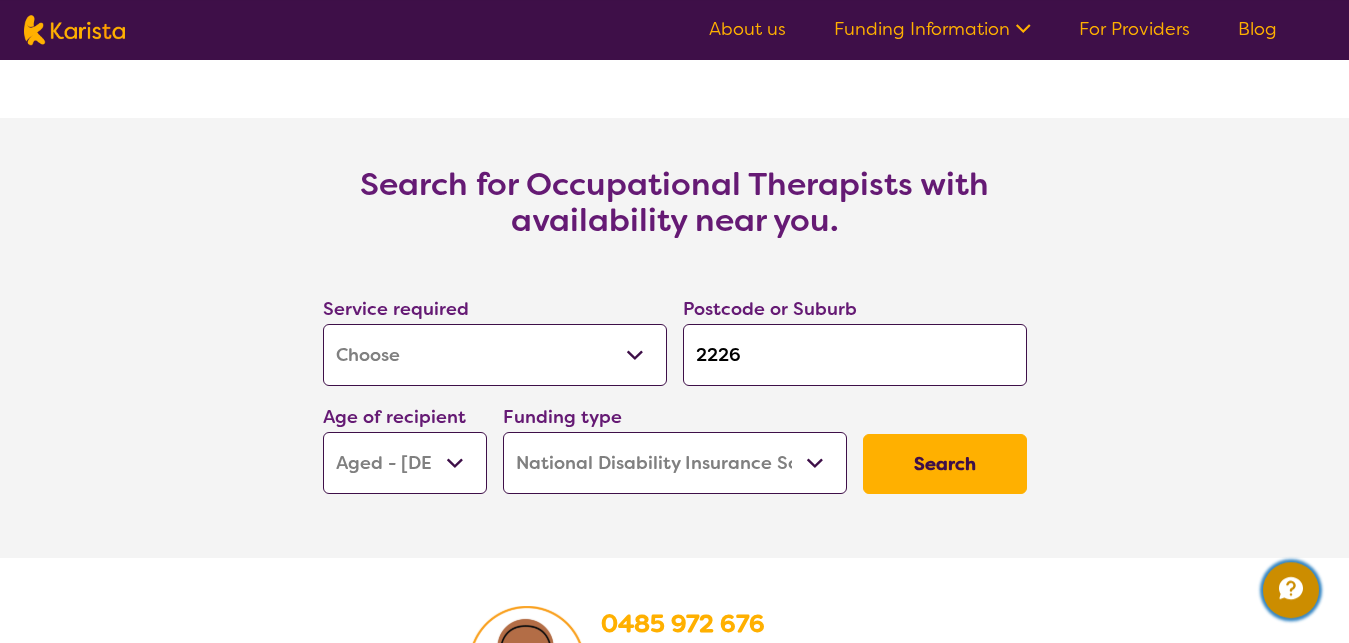 scroll, scrollTop: 2785, scrollLeft: 0, axis: vertical 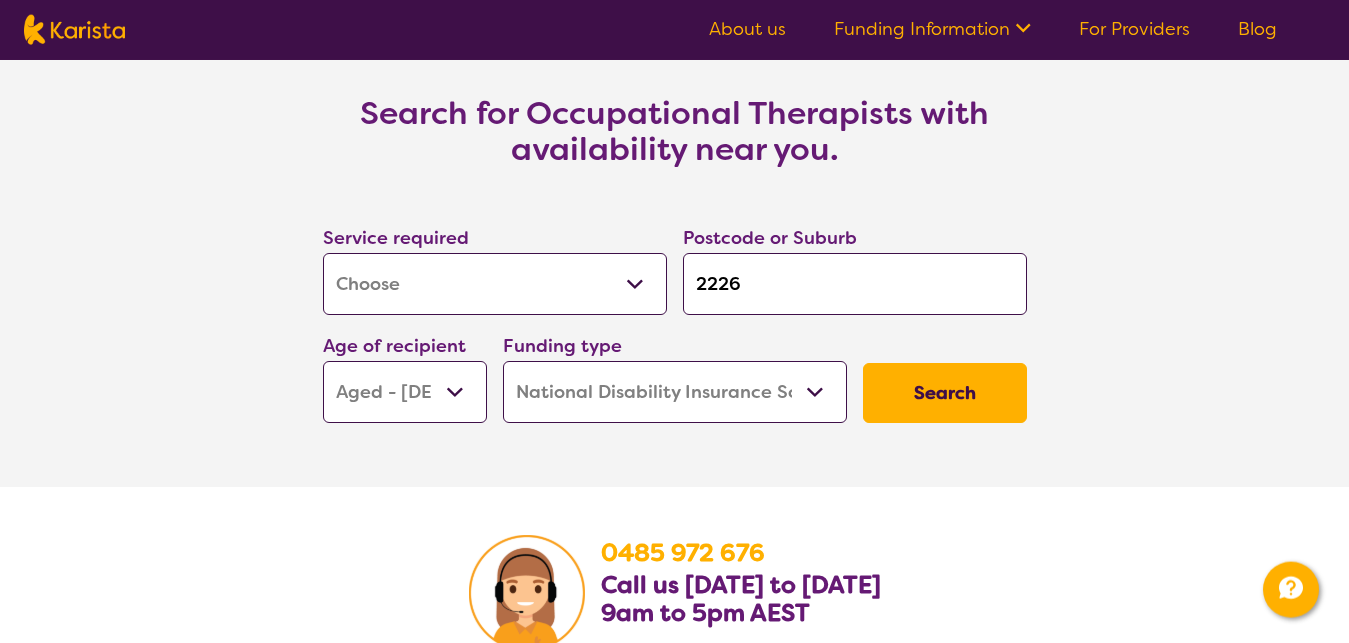 click on "Search" at bounding box center [945, 393] 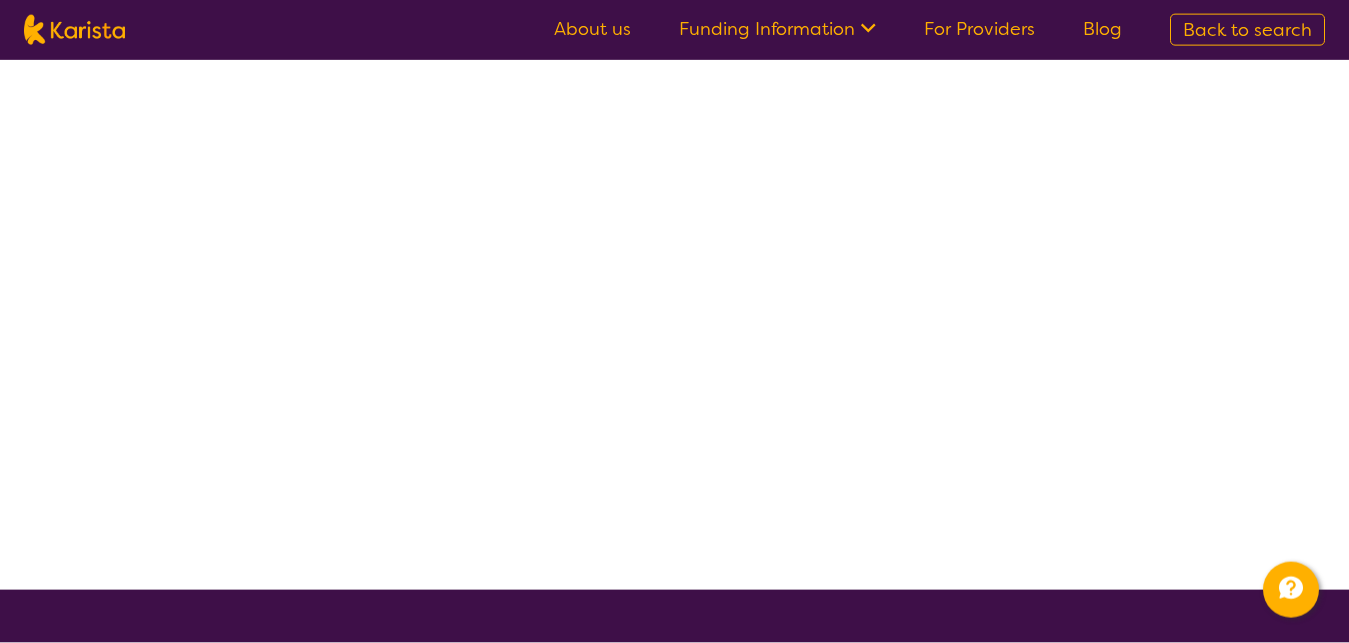 scroll, scrollTop: 0, scrollLeft: 0, axis: both 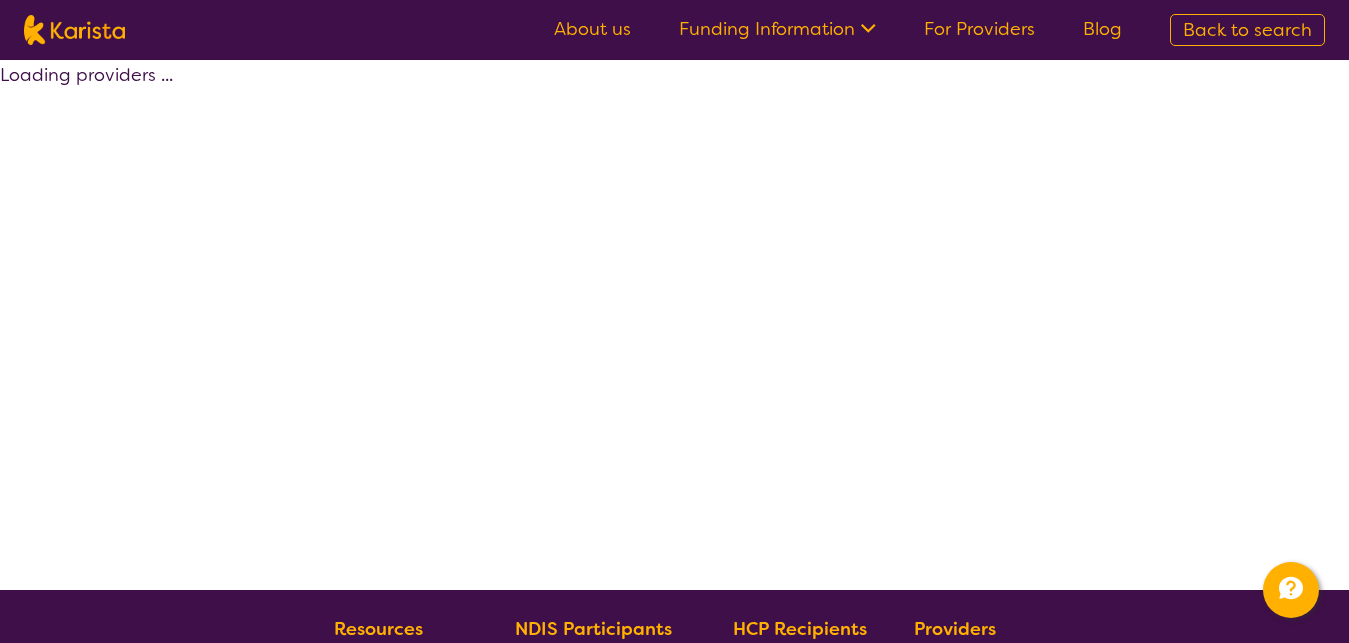 select on "by_score" 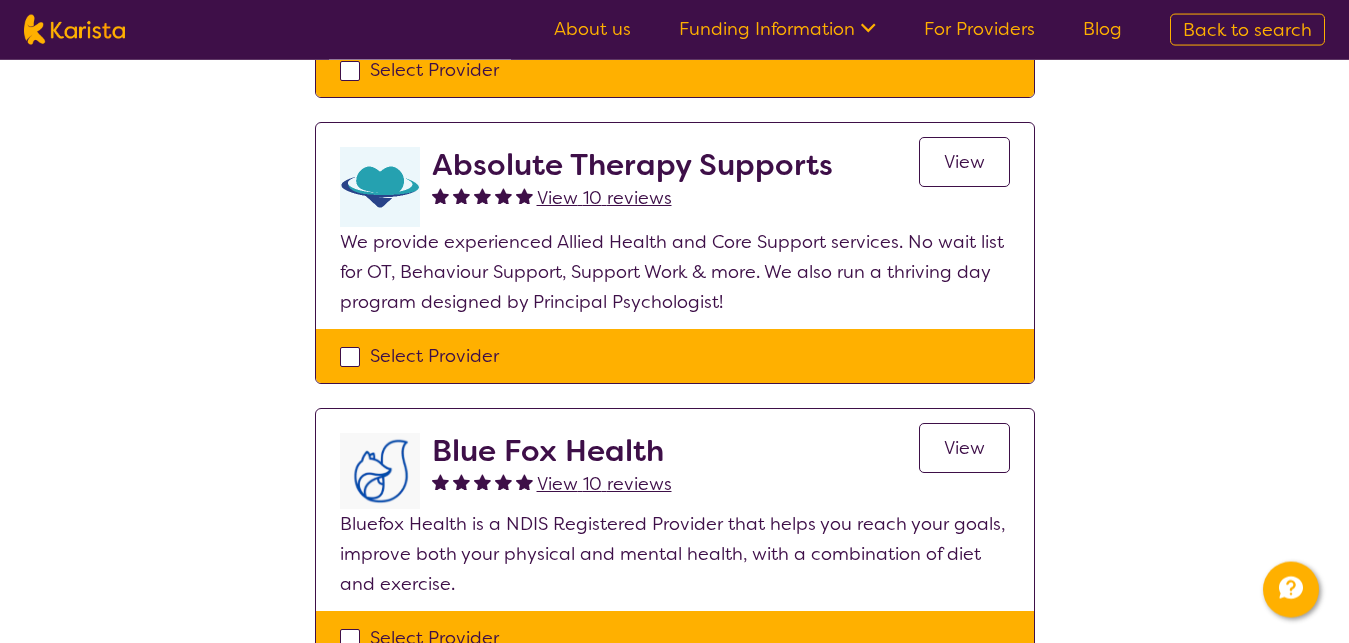 scroll, scrollTop: 446, scrollLeft: 0, axis: vertical 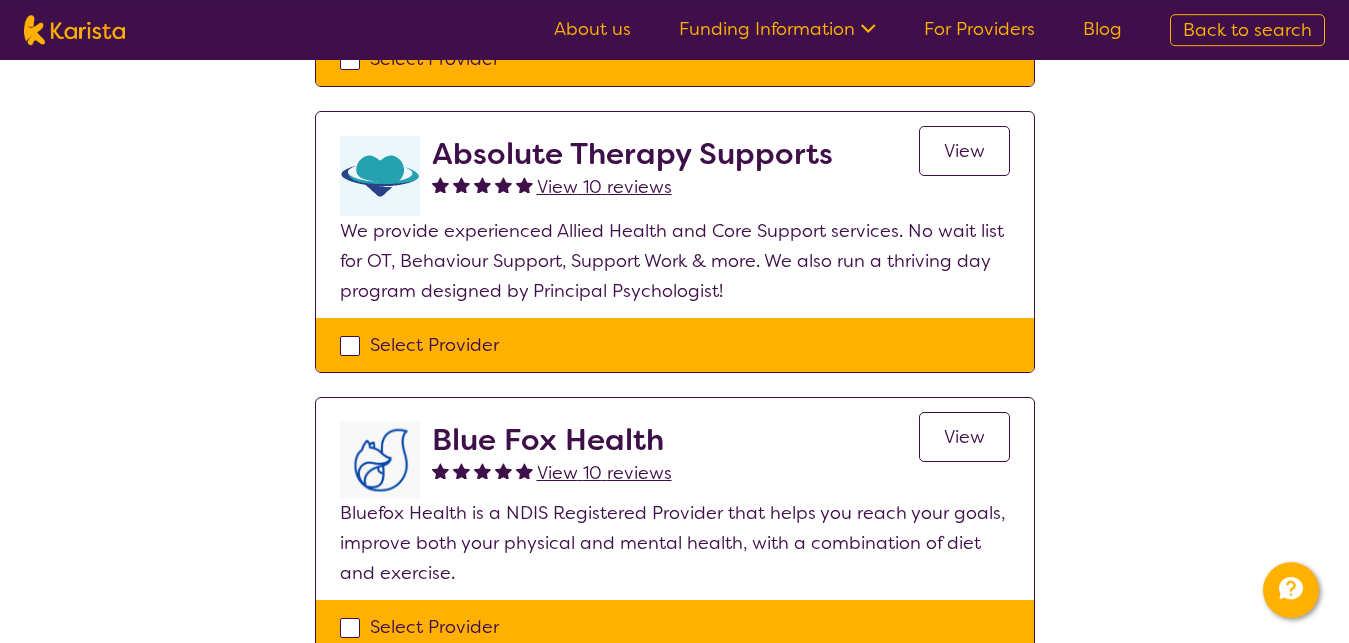 click on "View" at bounding box center [964, 151] 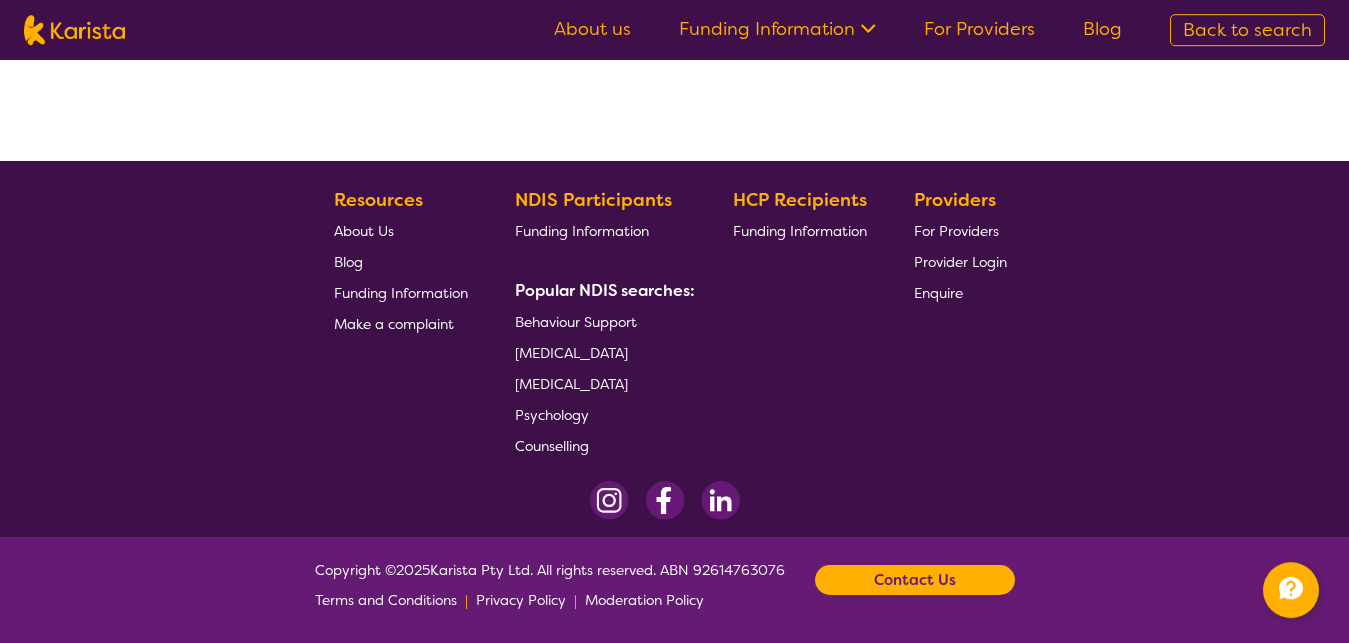 scroll, scrollTop: 0, scrollLeft: 0, axis: both 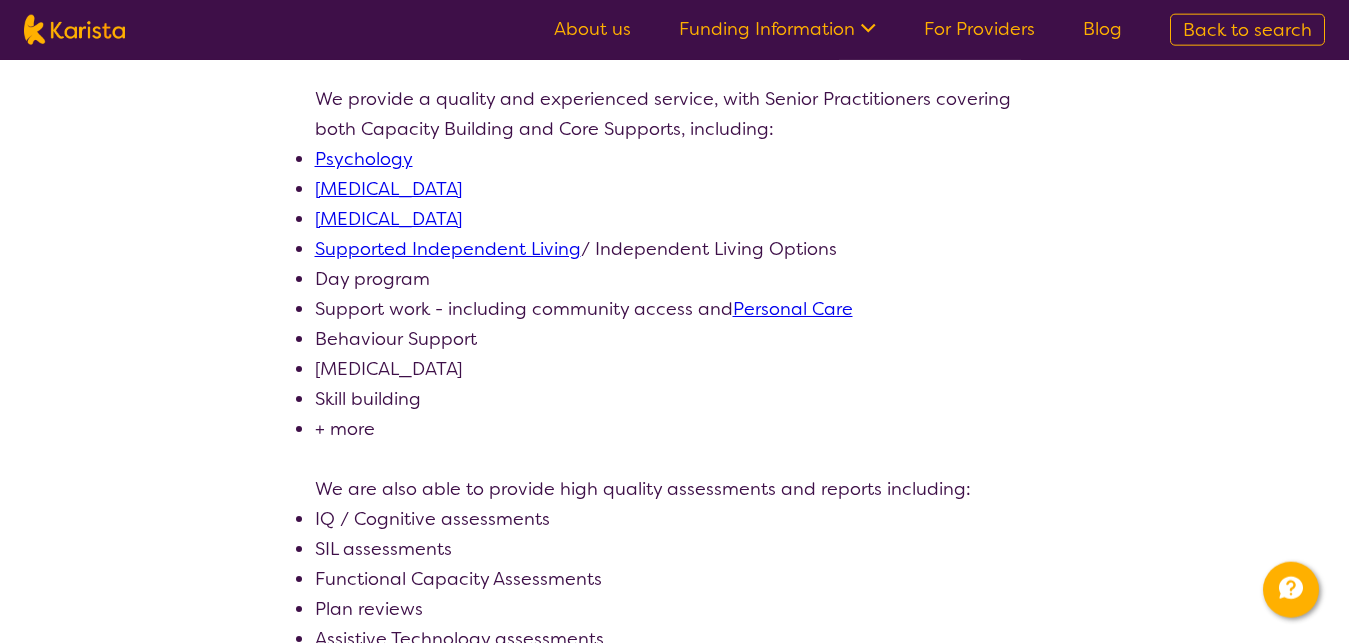 click on "[MEDICAL_DATA]" at bounding box center (388, 219) 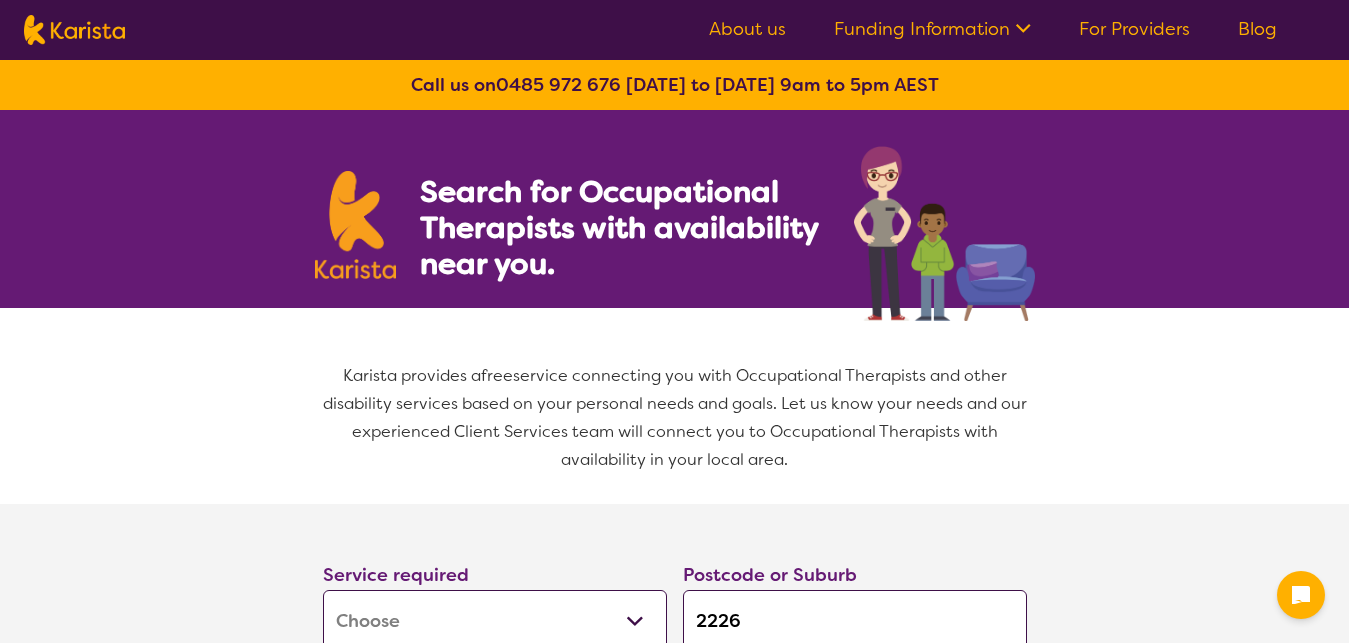 select on "[MEDICAL_DATA]" 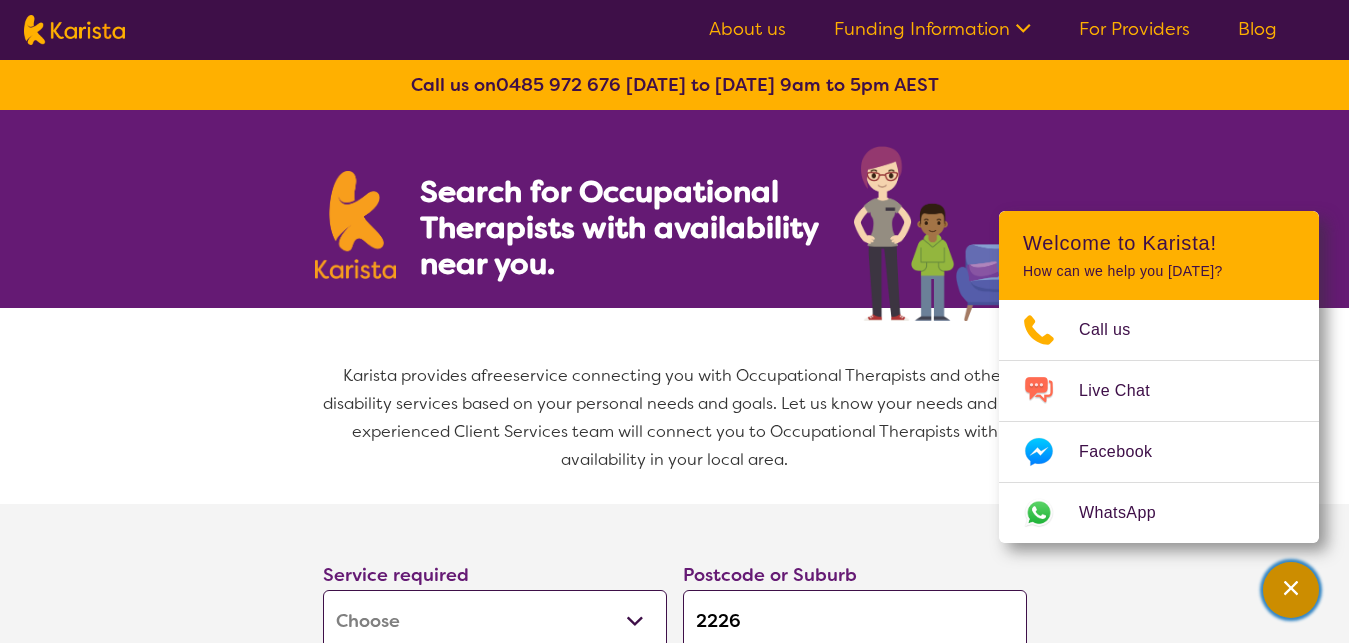 click 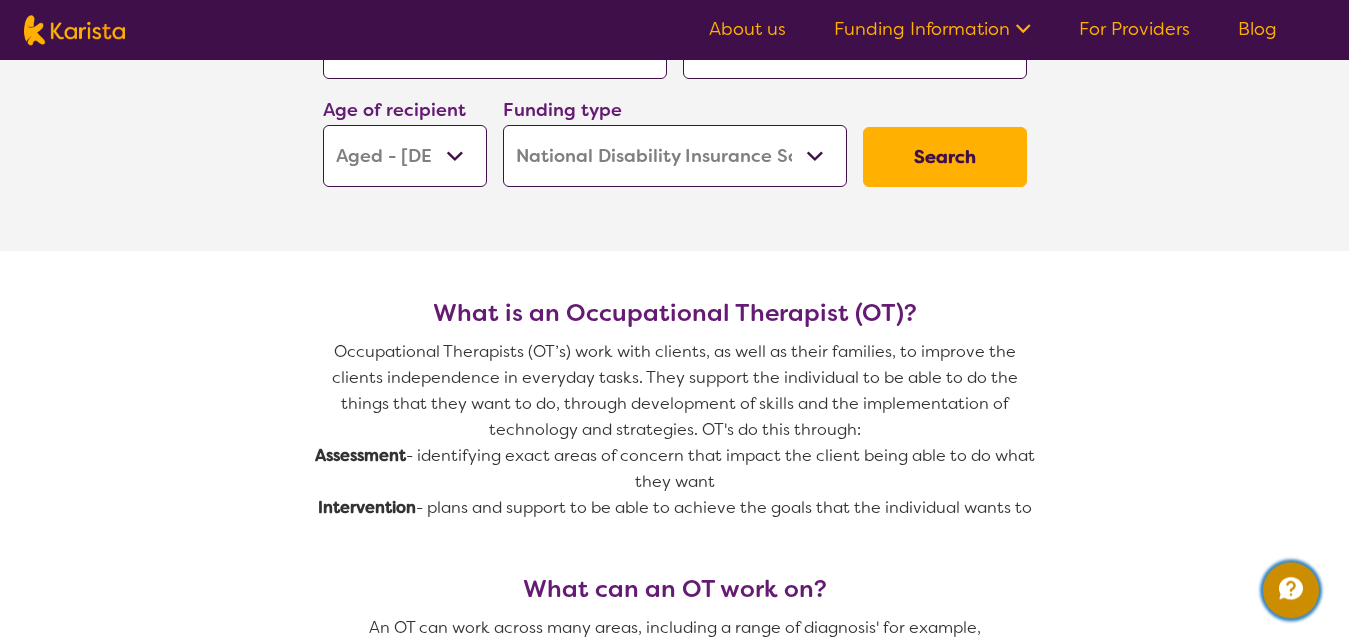 scroll, scrollTop: 560, scrollLeft: 0, axis: vertical 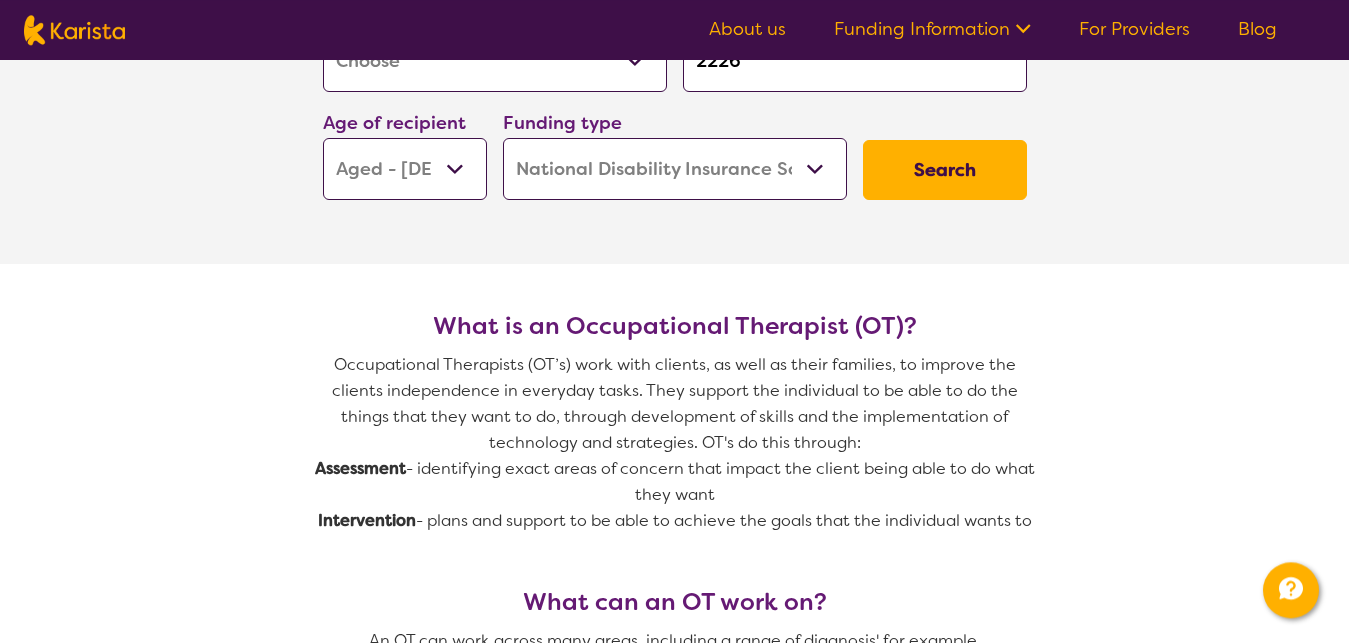 click on "Search" at bounding box center [945, 170] 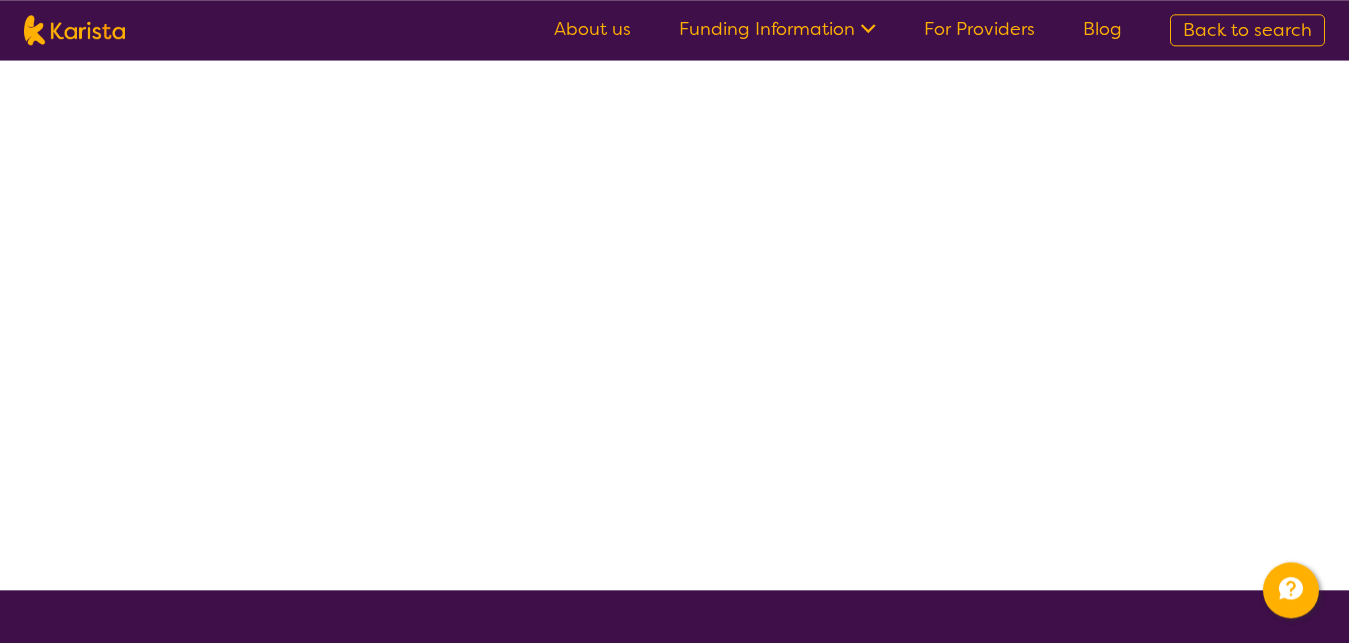 scroll, scrollTop: 0, scrollLeft: 0, axis: both 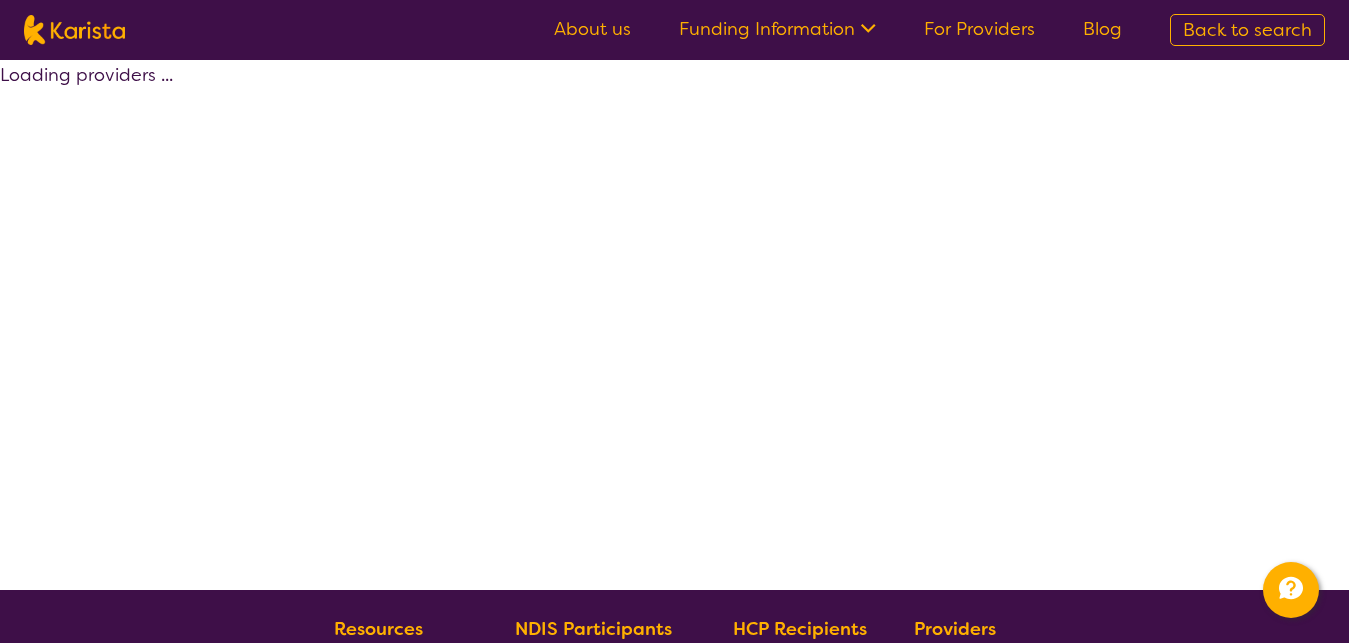 select on "by_score" 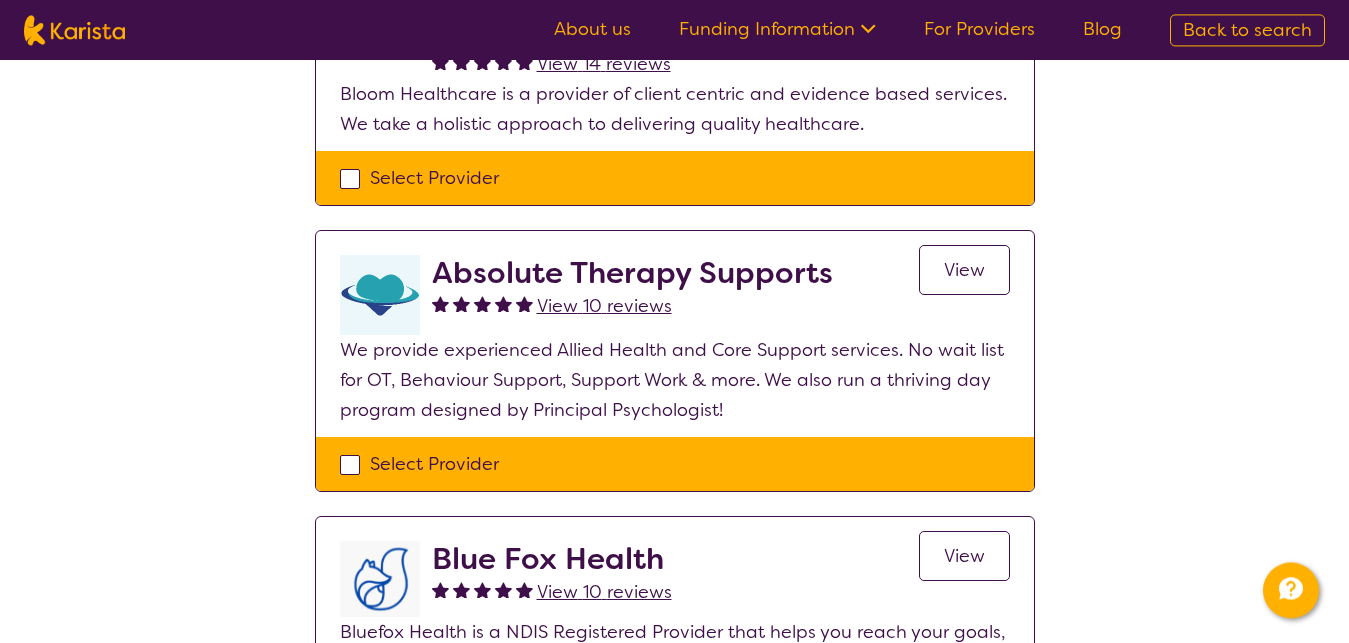 scroll, scrollTop: 368, scrollLeft: 0, axis: vertical 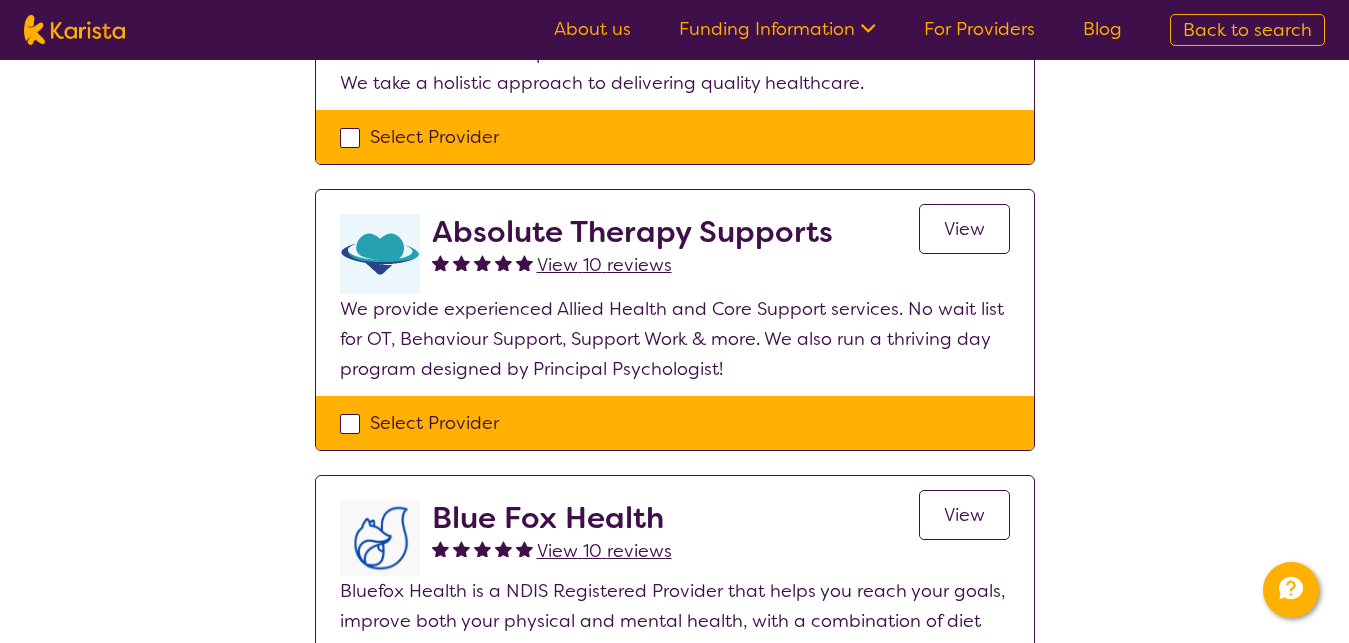 click on "View" at bounding box center [964, 229] 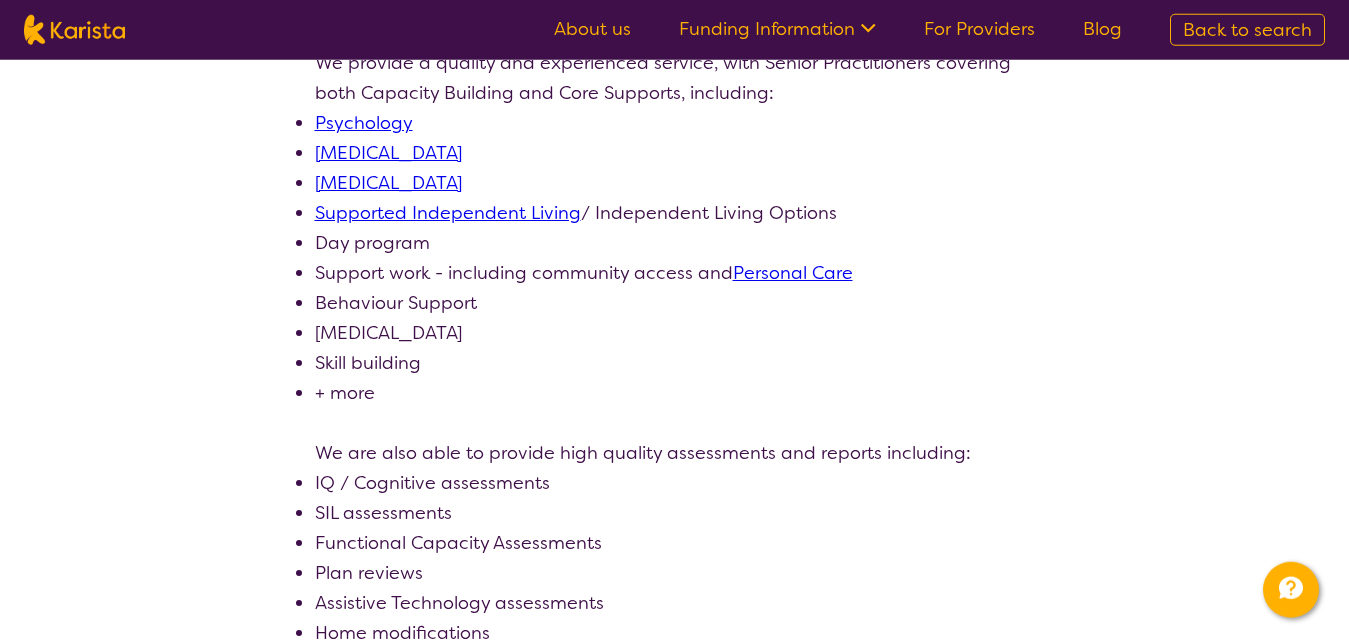 scroll, scrollTop: 676, scrollLeft: 0, axis: vertical 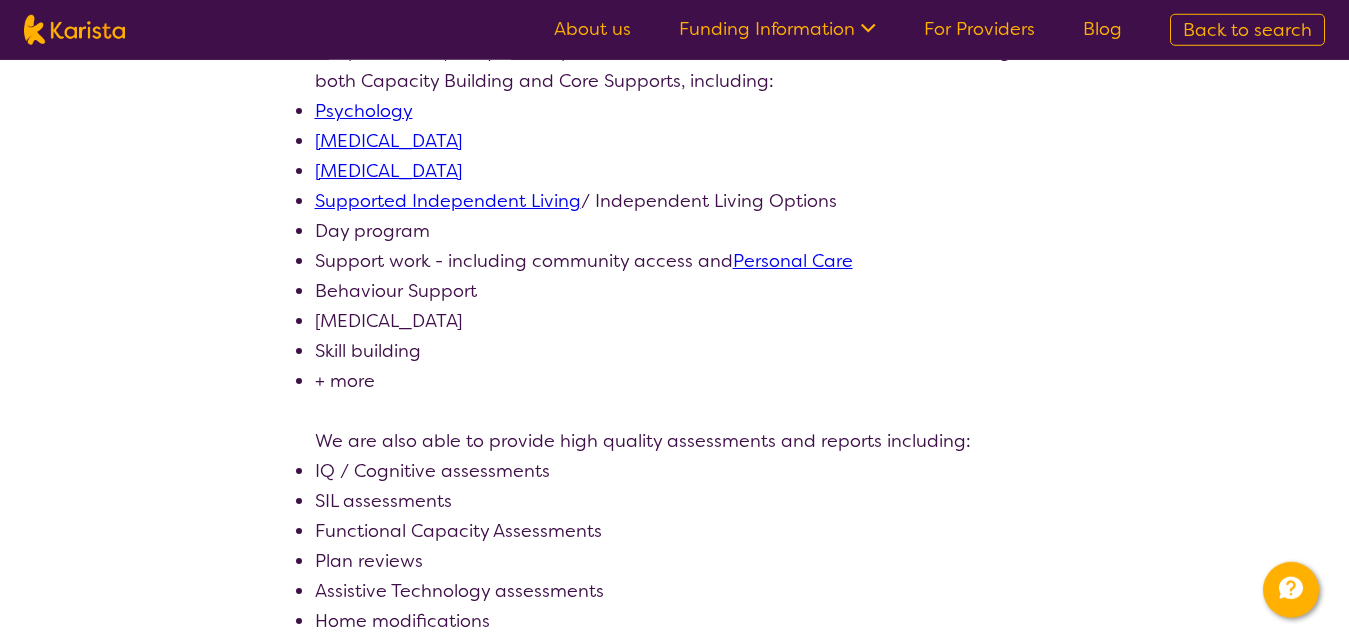 click on "[MEDICAL_DATA]" at bounding box center (388, 171) 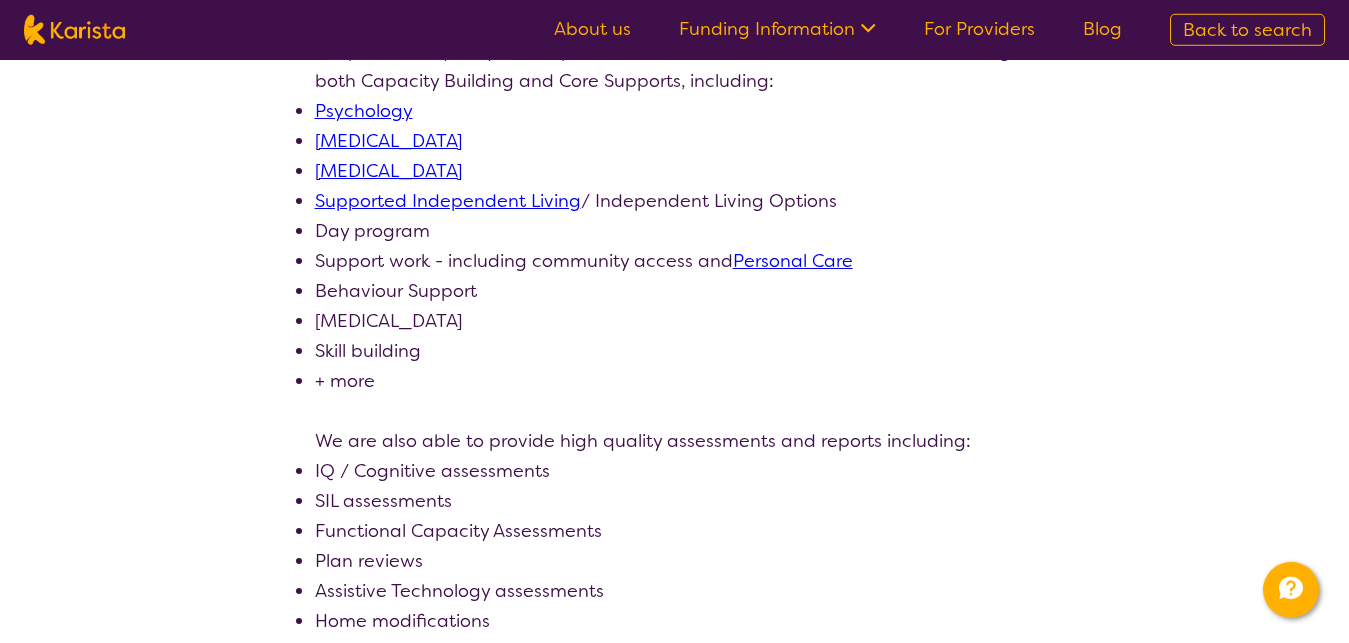 select on "by_score" 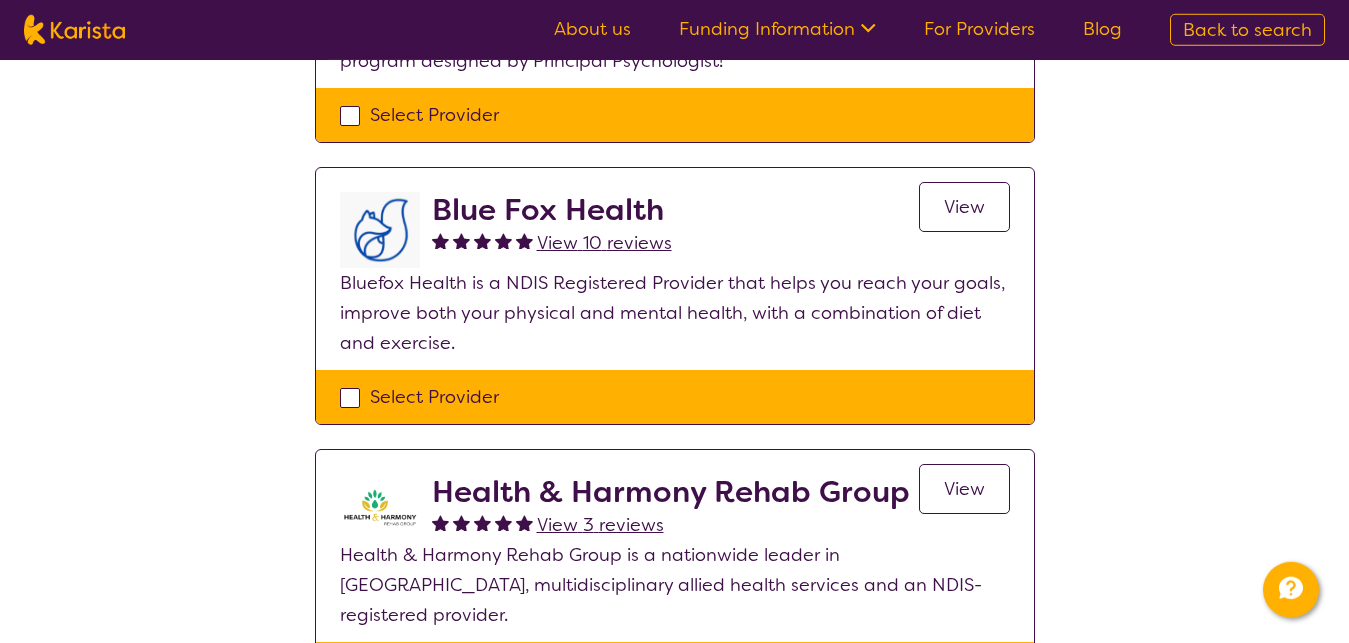 scroll, scrollTop: 368, scrollLeft: 0, axis: vertical 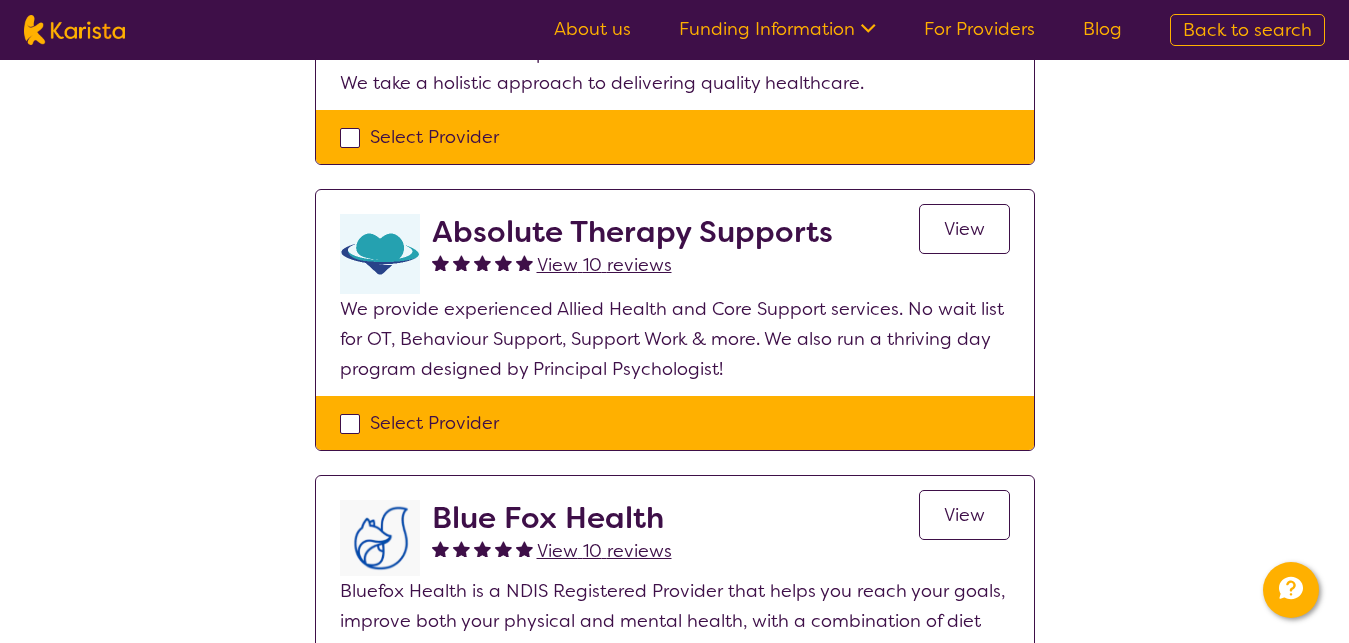 click on "View" at bounding box center (964, 515) 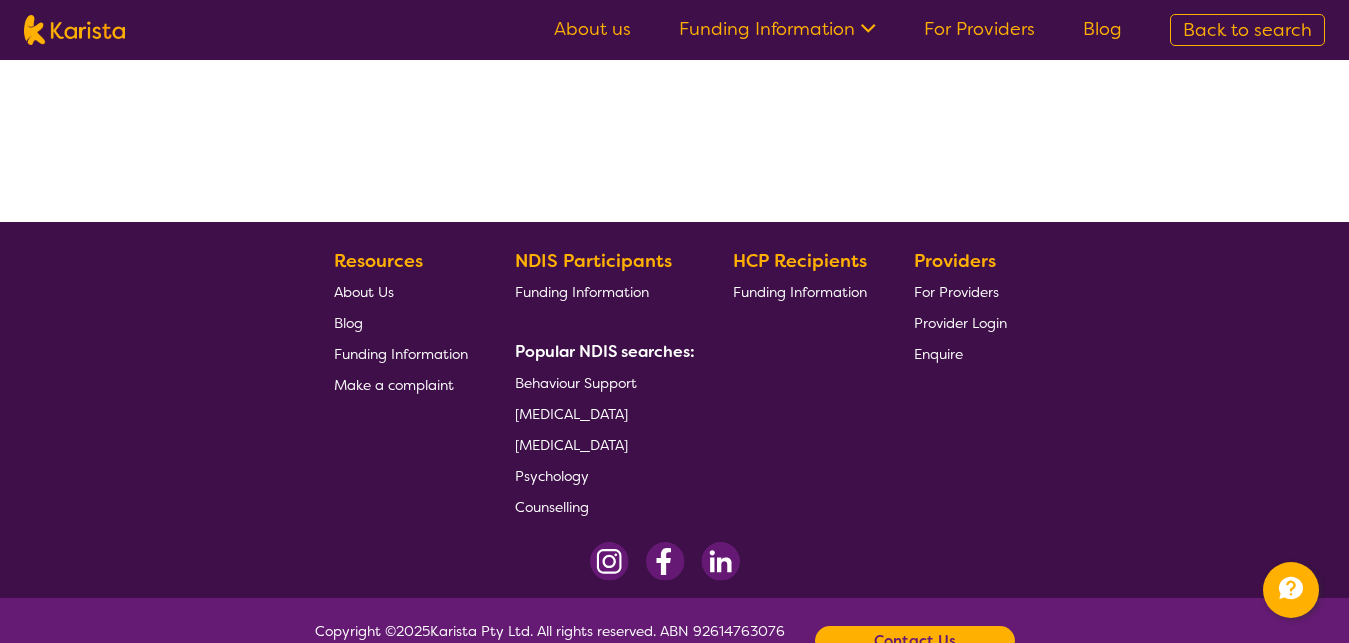 scroll, scrollTop: 0, scrollLeft: 0, axis: both 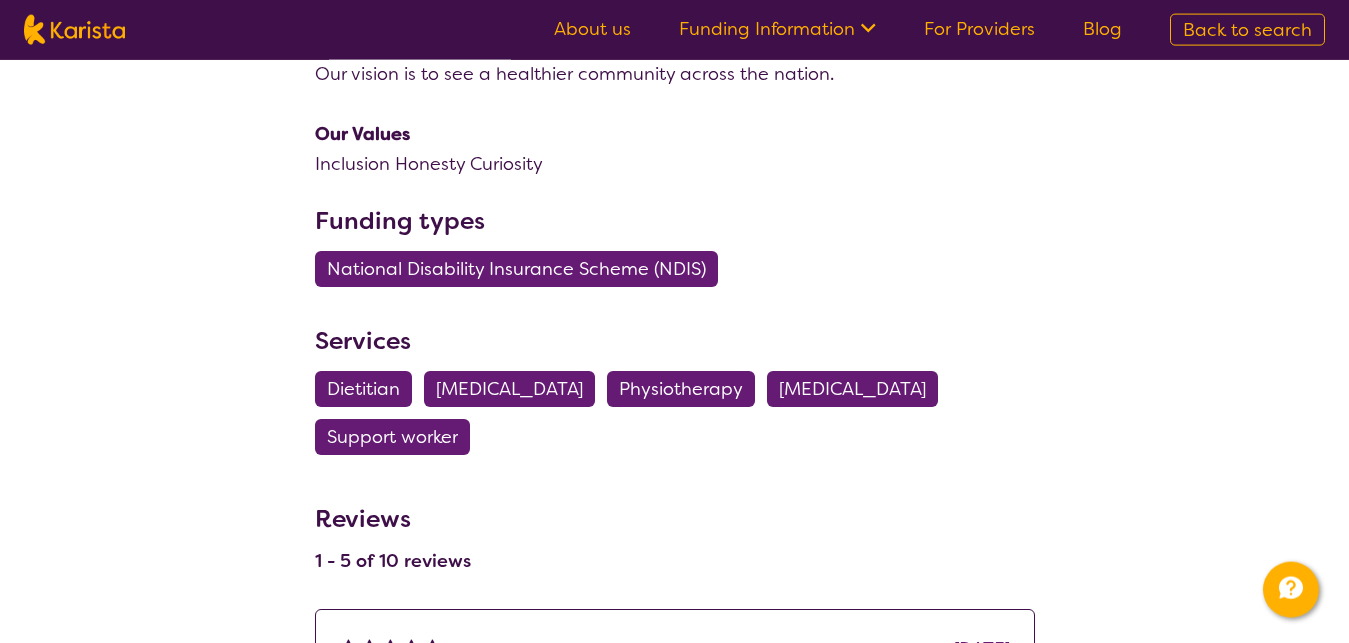 click on "[MEDICAL_DATA]" at bounding box center (509, 389) 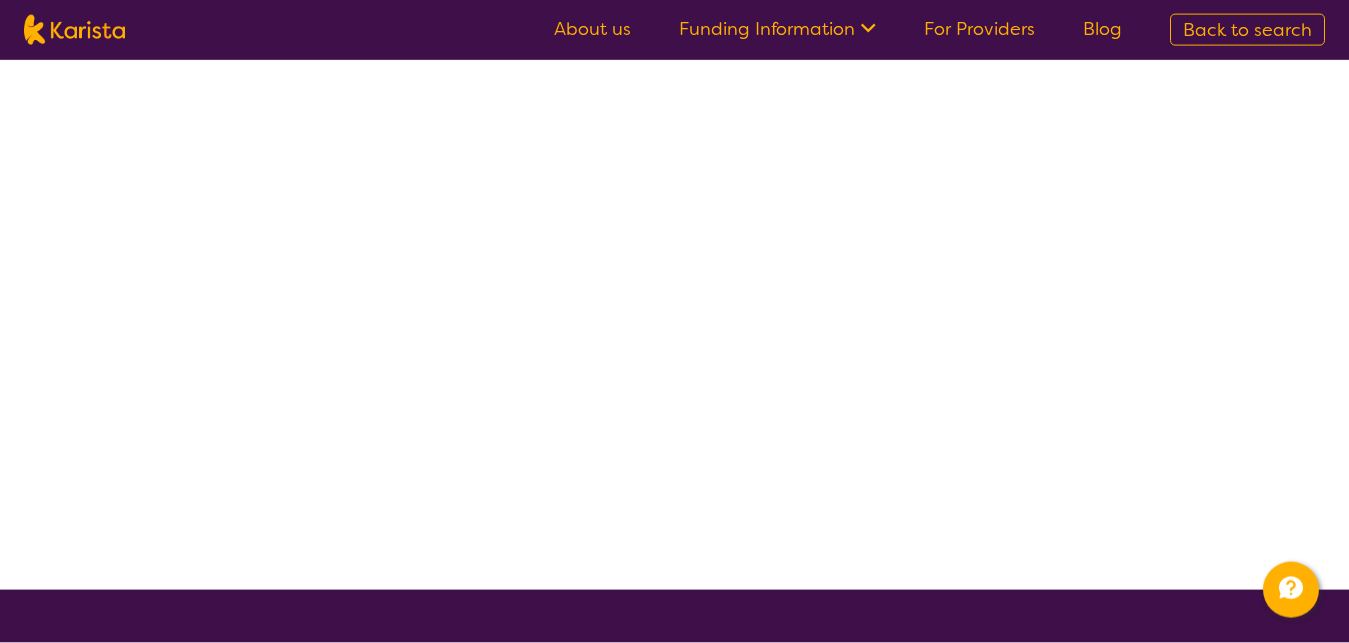 scroll, scrollTop: 0, scrollLeft: 0, axis: both 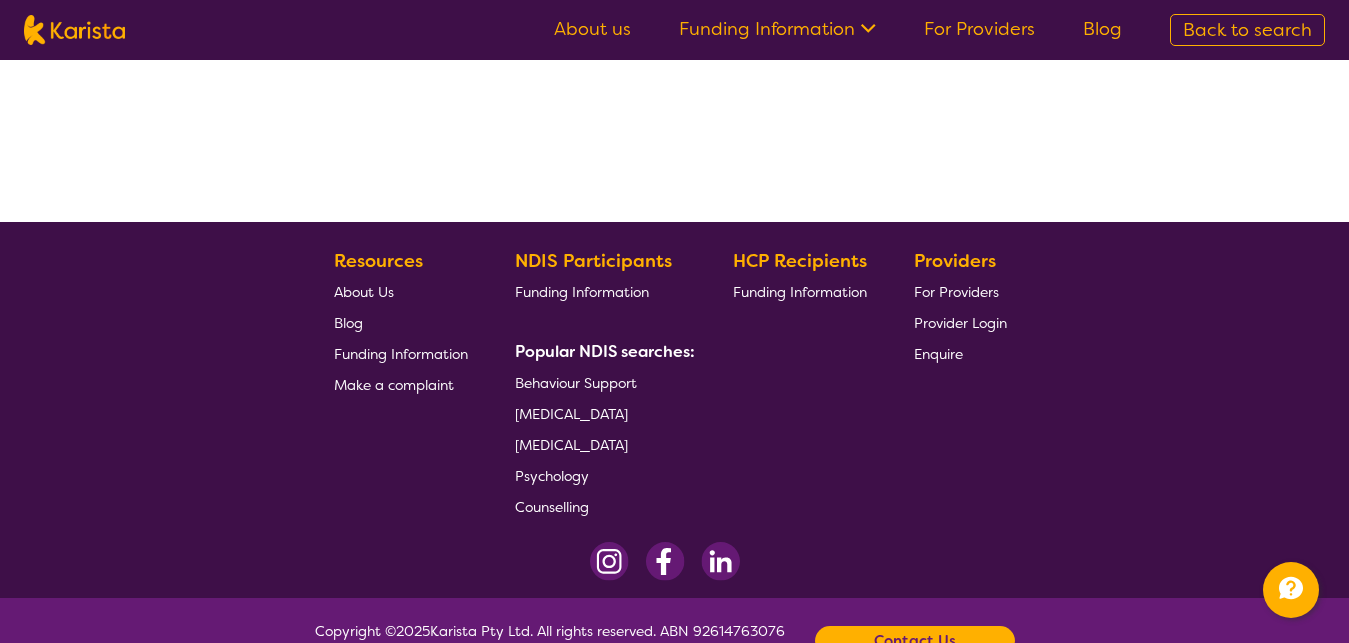 select on "by_score" 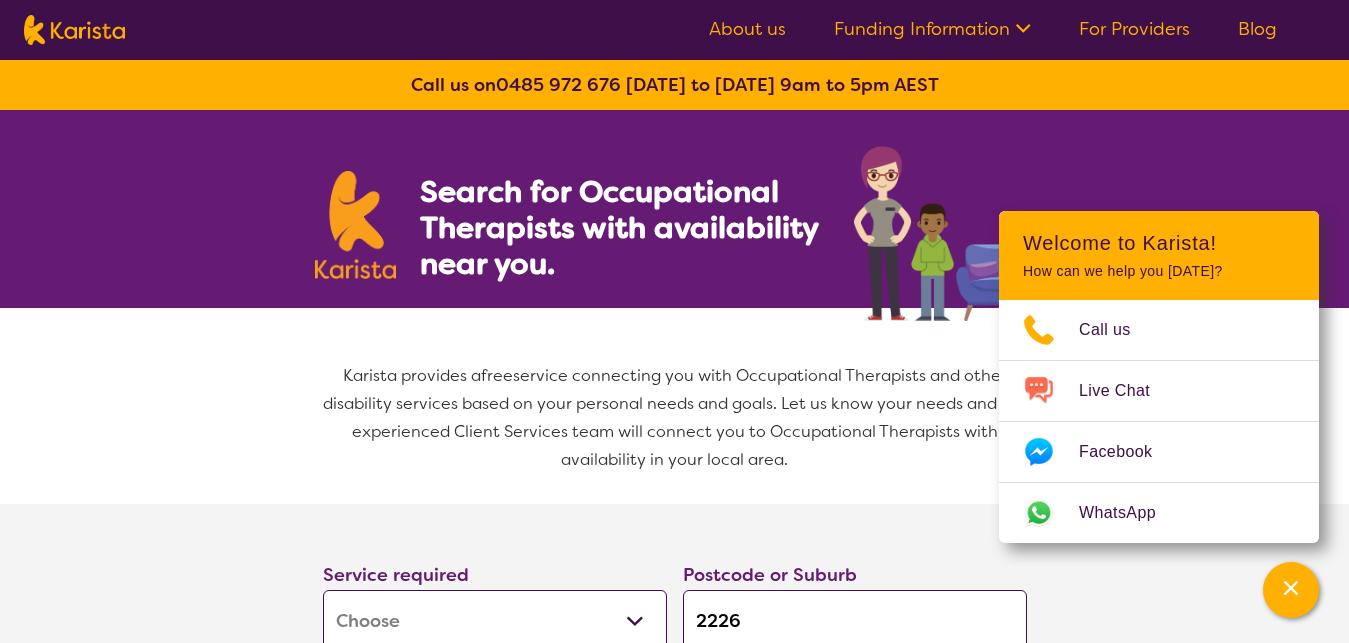 select on "[MEDICAL_DATA]" 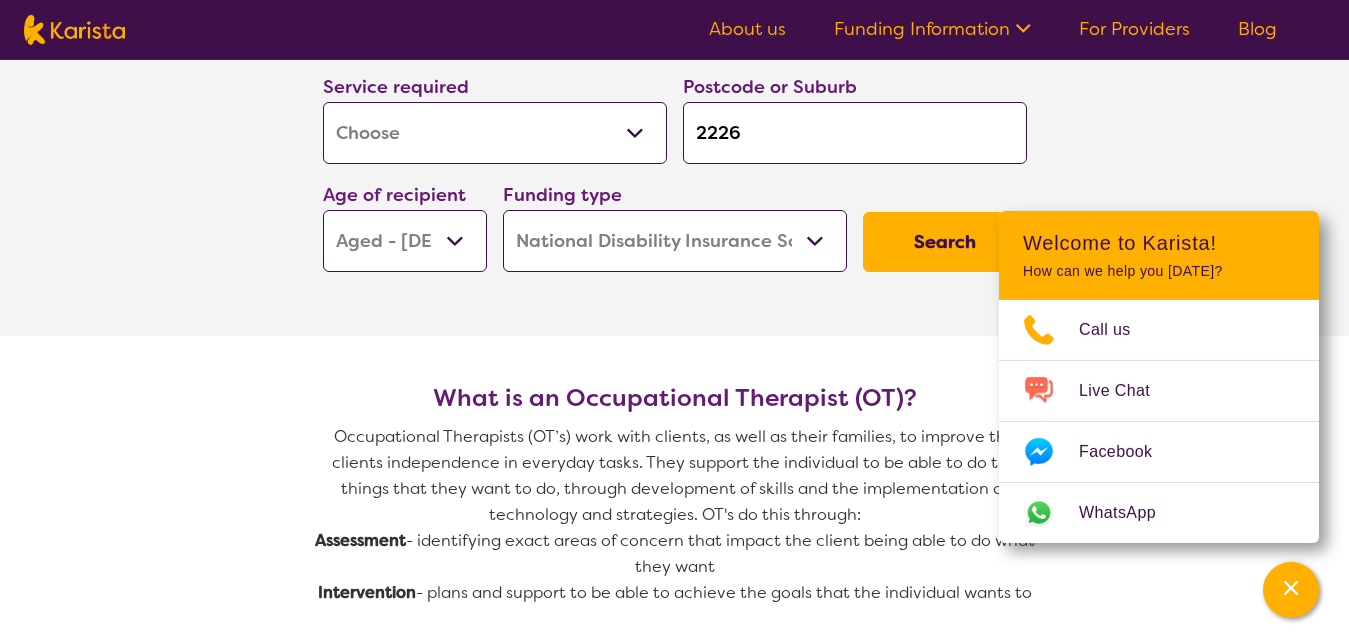 scroll, scrollTop: 534, scrollLeft: 0, axis: vertical 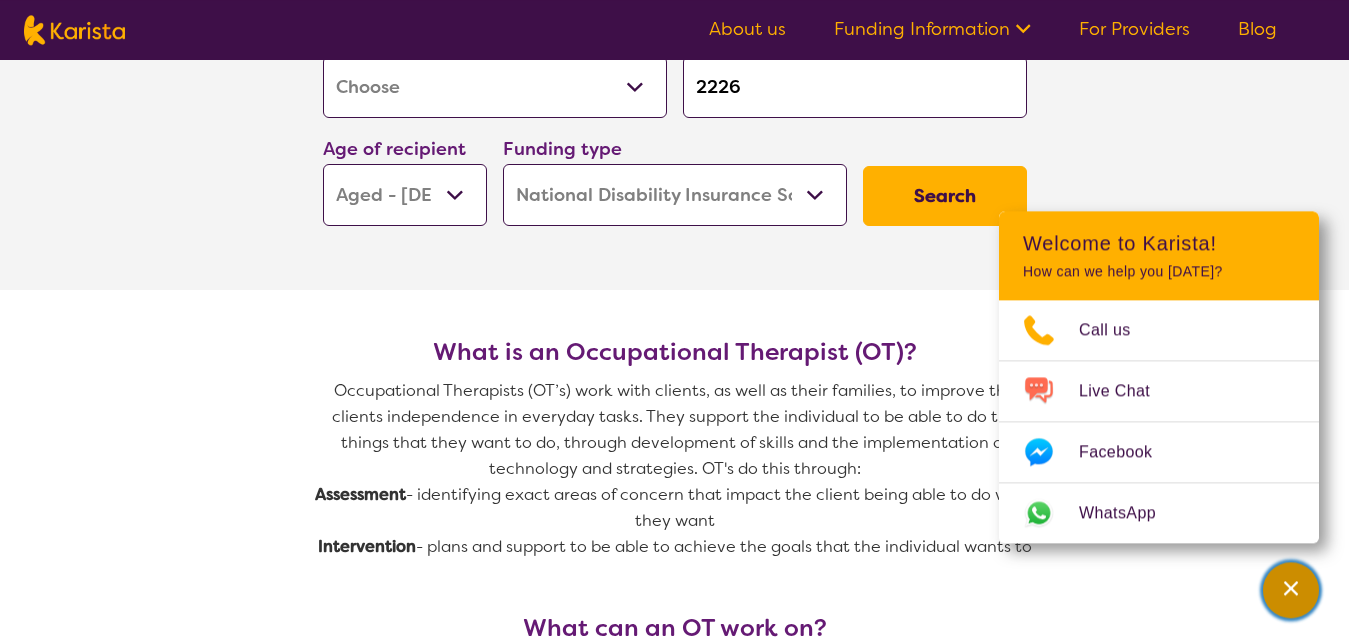 click 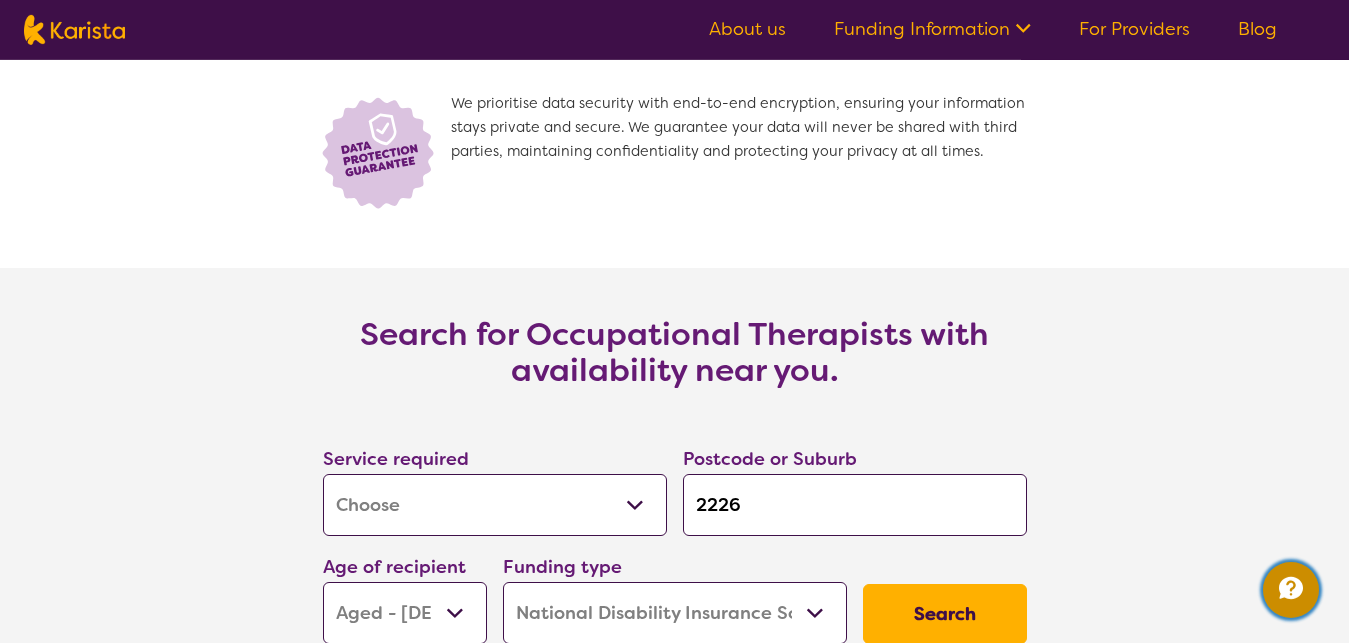 scroll, scrollTop: 2798, scrollLeft: 0, axis: vertical 